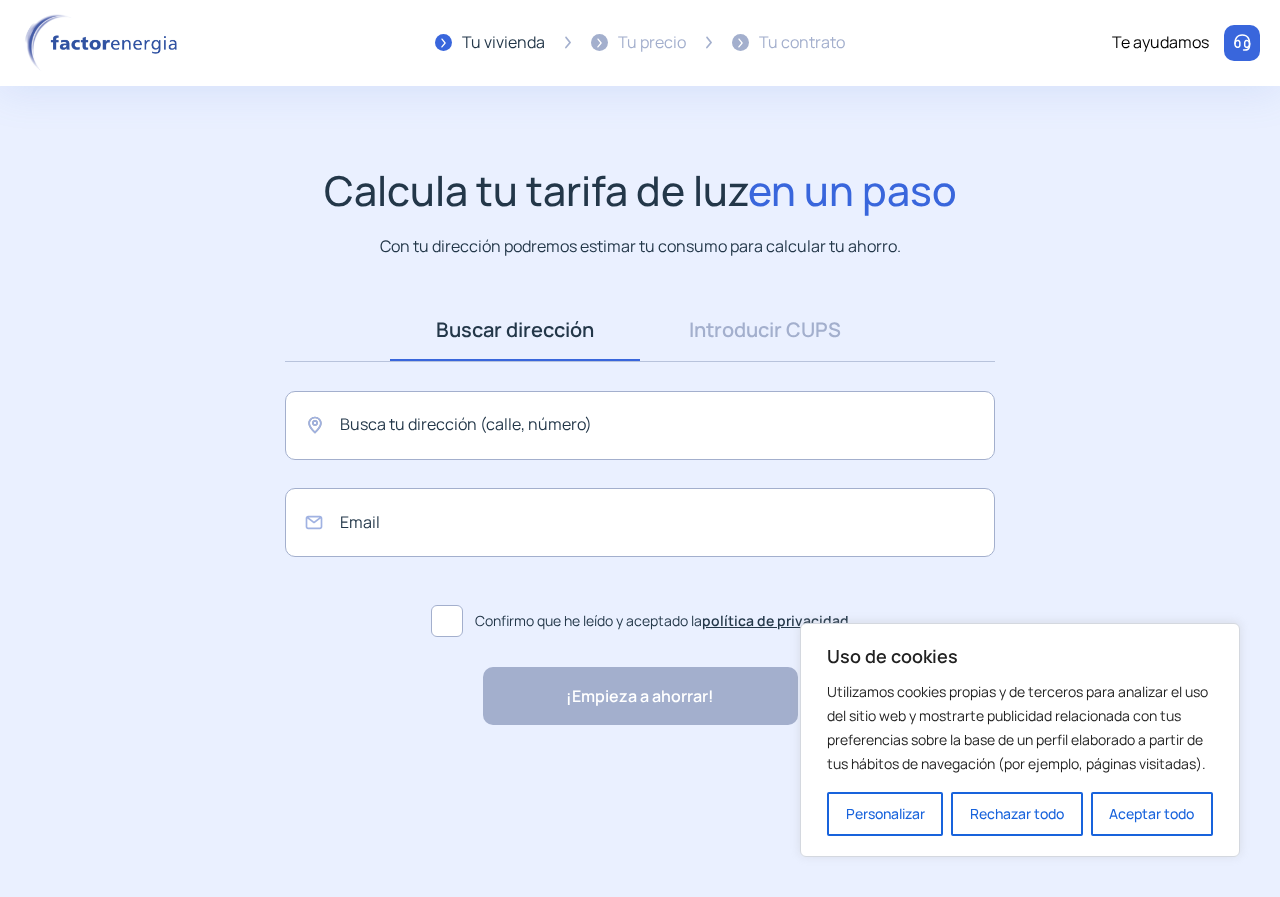 scroll, scrollTop: 0, scrollLeft: 0, axis: both 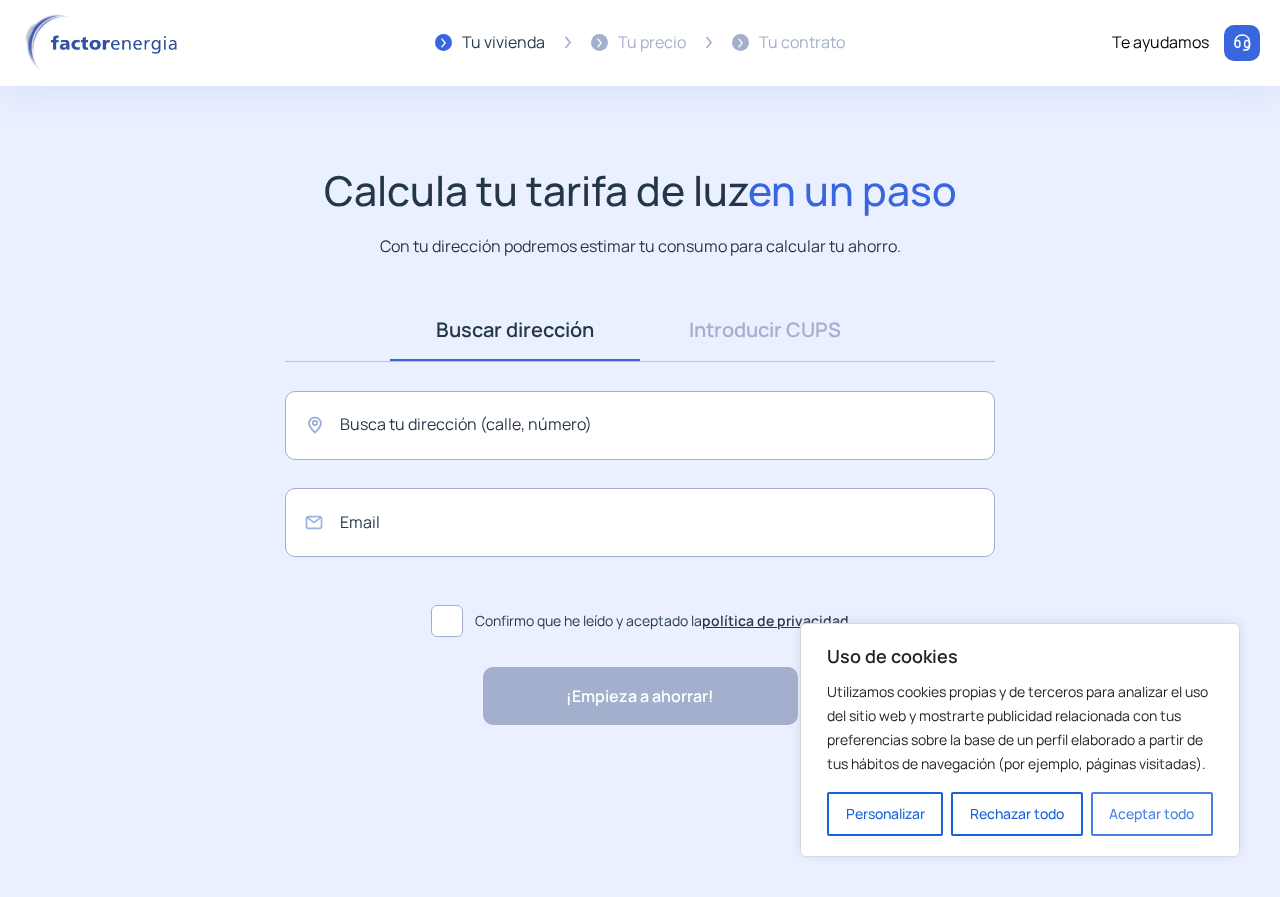 click on "Aceptar todo" at bounding box center [1152, 814] 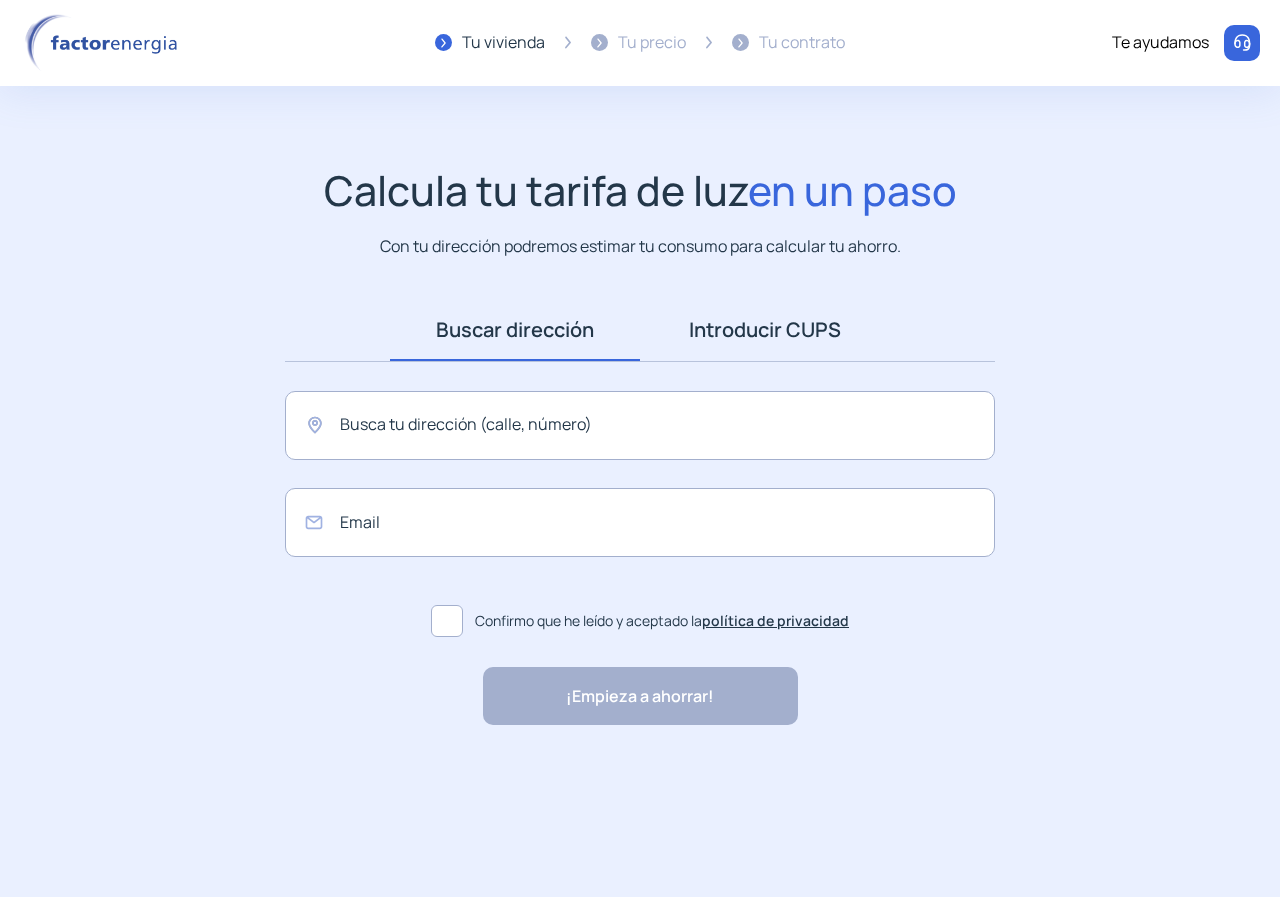 click on "Introducir CUPS" at bounding box center [765, 330] 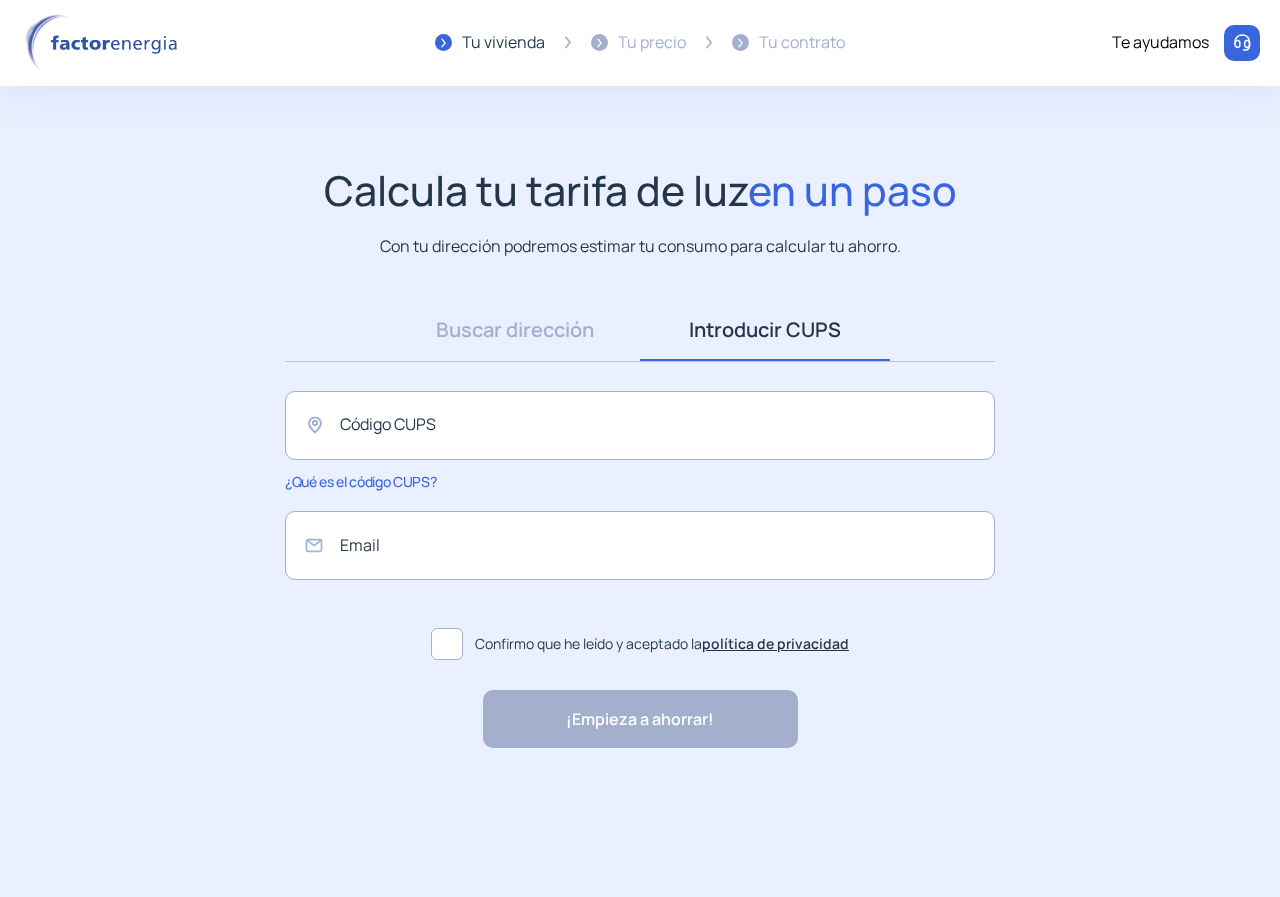 click on "Buscar dirección Dirección Introducir CUPS CUPS Código CUPS ¿Qué es el código CUPS? Email  Confirmo que he leído y aceptado la  política de privacidad ¡Empieza a ahorrar! "Excelente servicio y atención al cliente" "Respeto por el cliente y variedad de tarifas" "Todo genial y muy rápido" "Rapidez y buen trato al cliente" "Excelente servicio y atención al cliente" "Respeto por el cliente y variedad de tarifas" "Todo genial y muy rápido" "Rapidez y buen trato al cliente"" 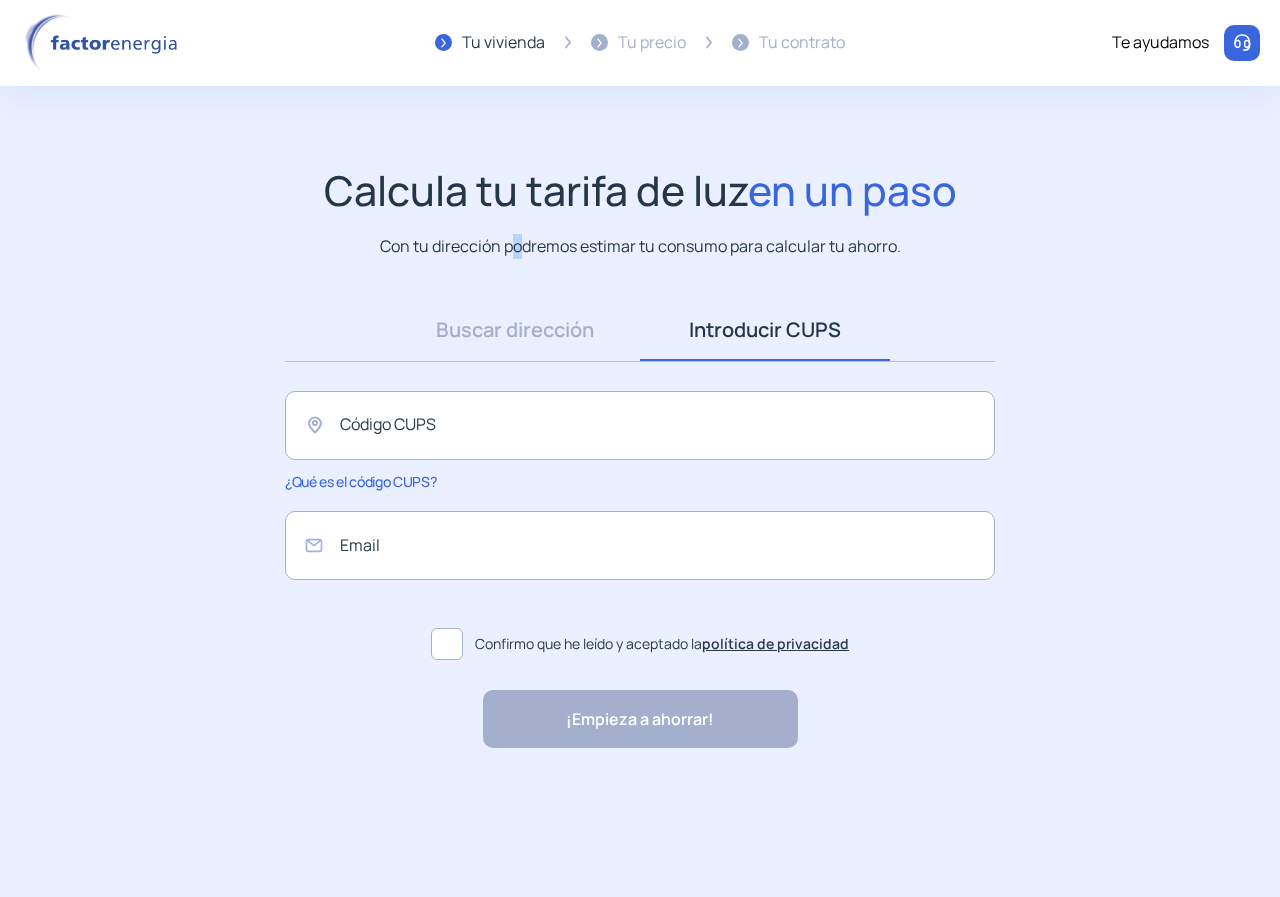 click on "Con tu dirección podremos estimar tu consumo para calcular tu ahorro." 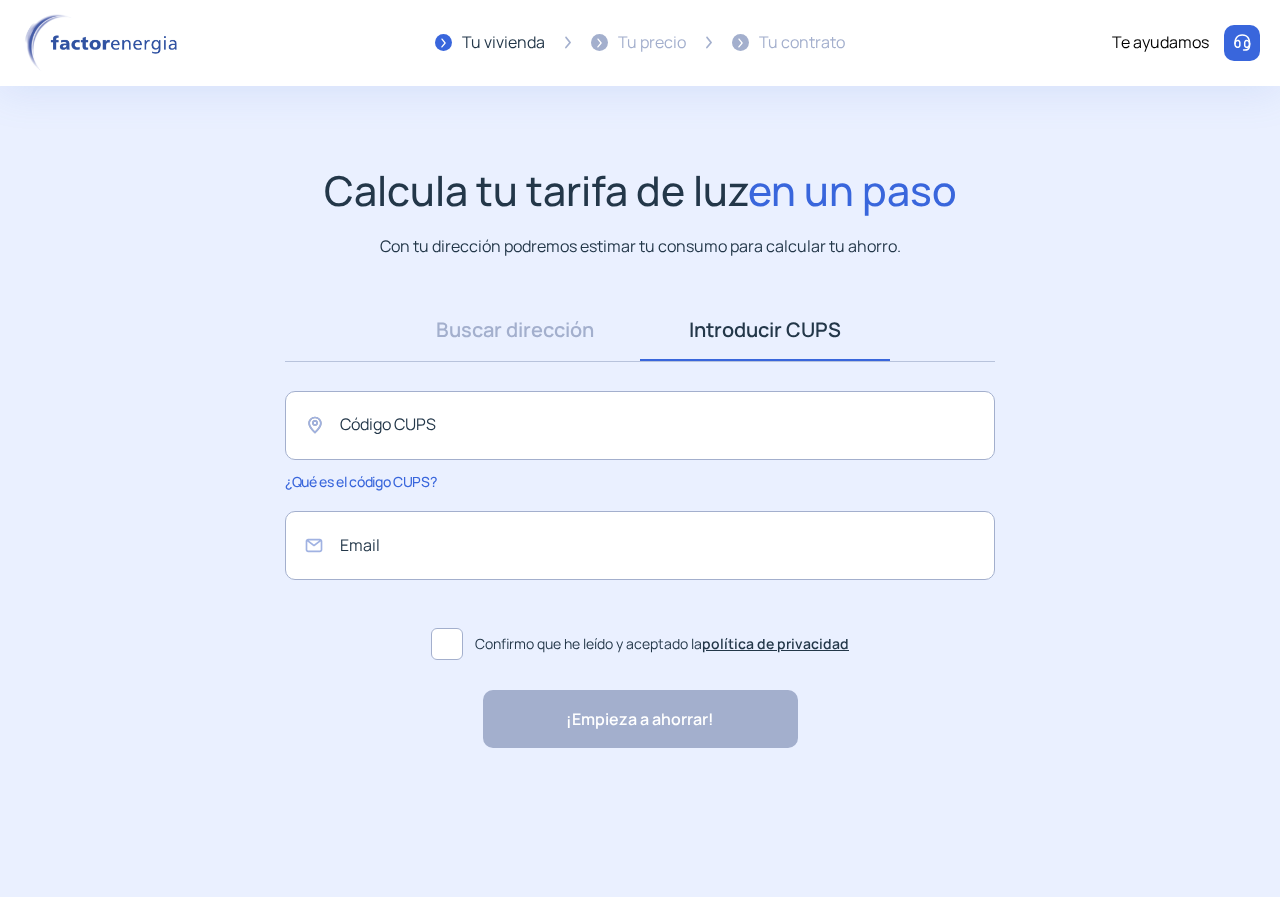 click on "en un paso" 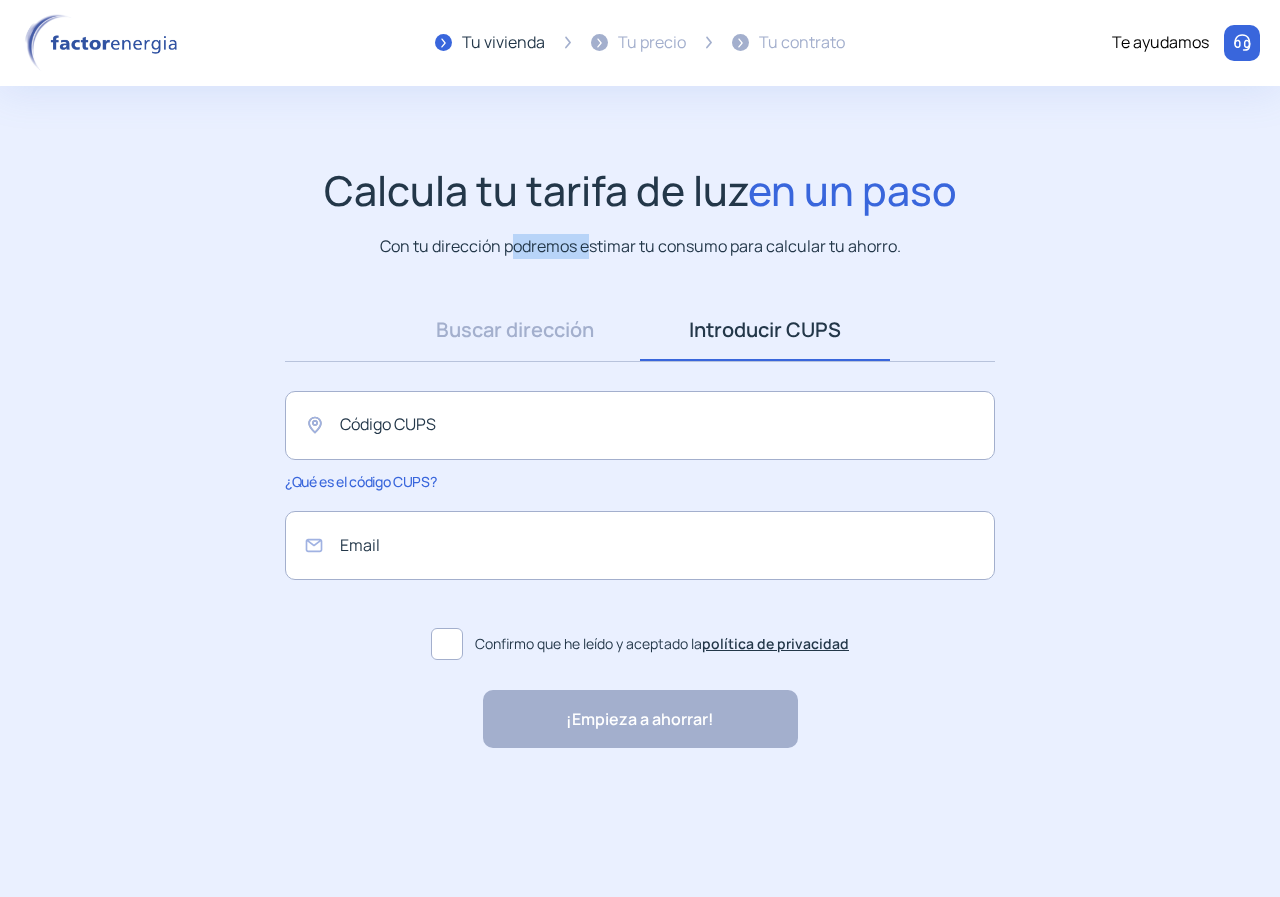 click on "Con tu dirección podremos estimar tu consumo para calcular tu ahorro." 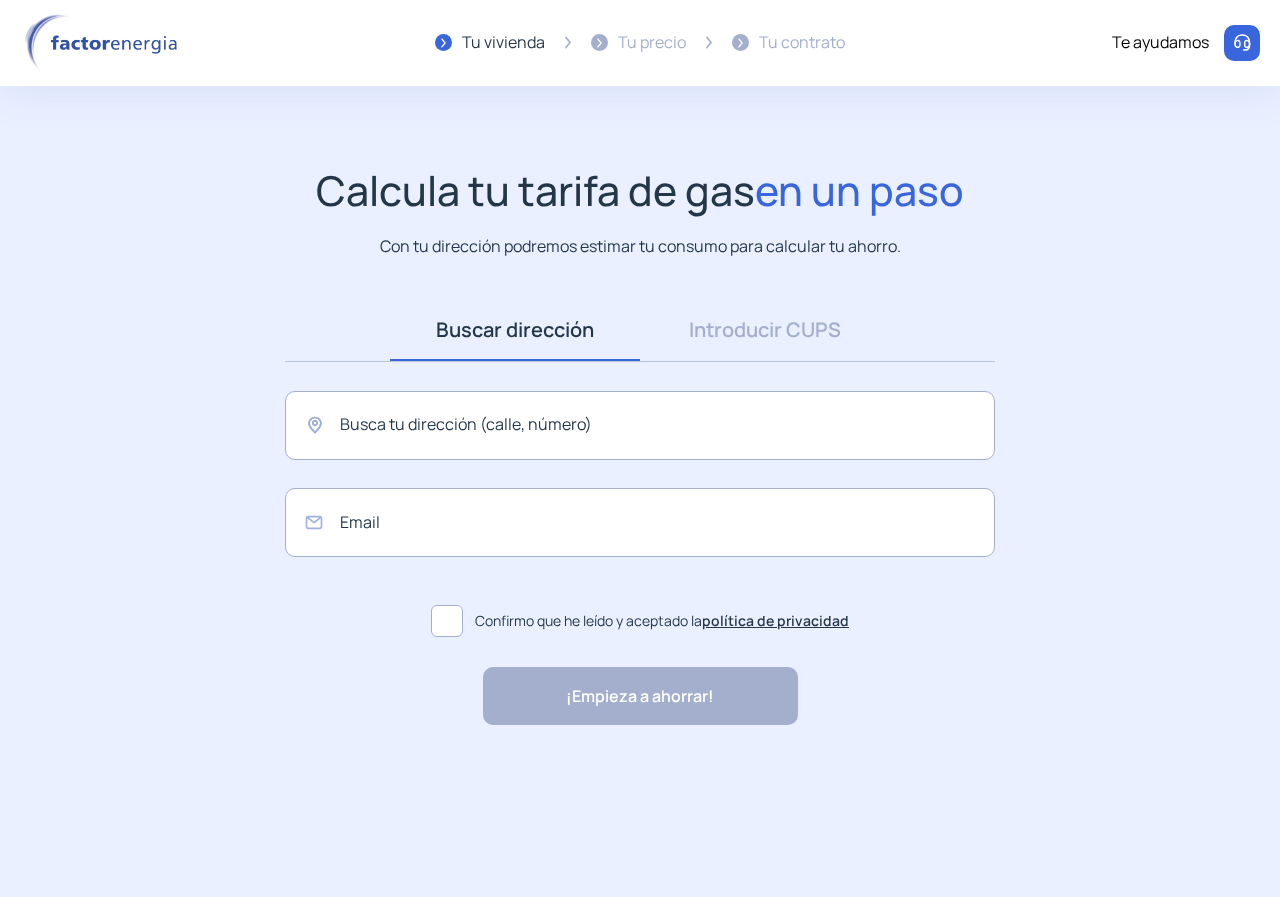 scroll, scrollTop: 0, scrollLeft: 0, axis: both 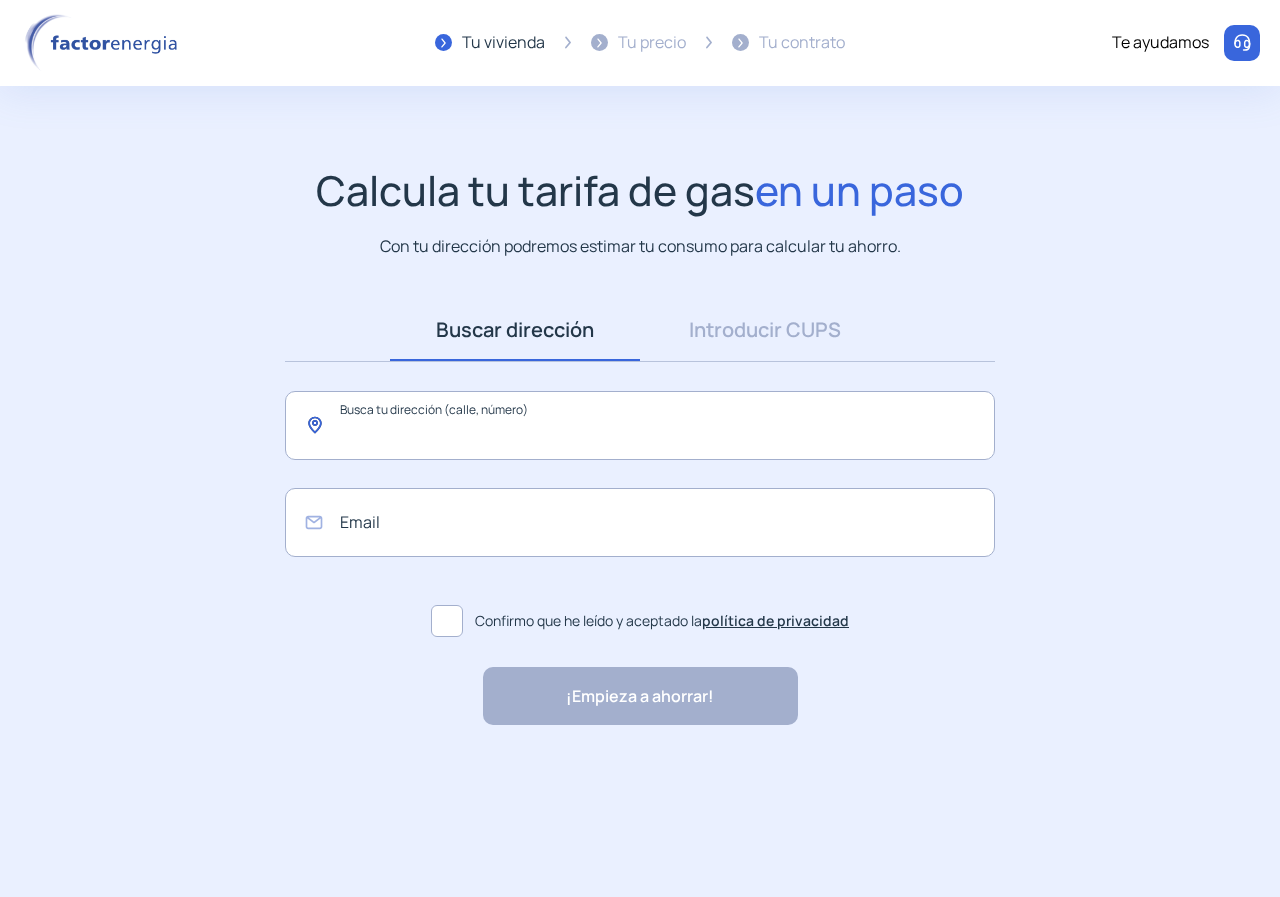 click 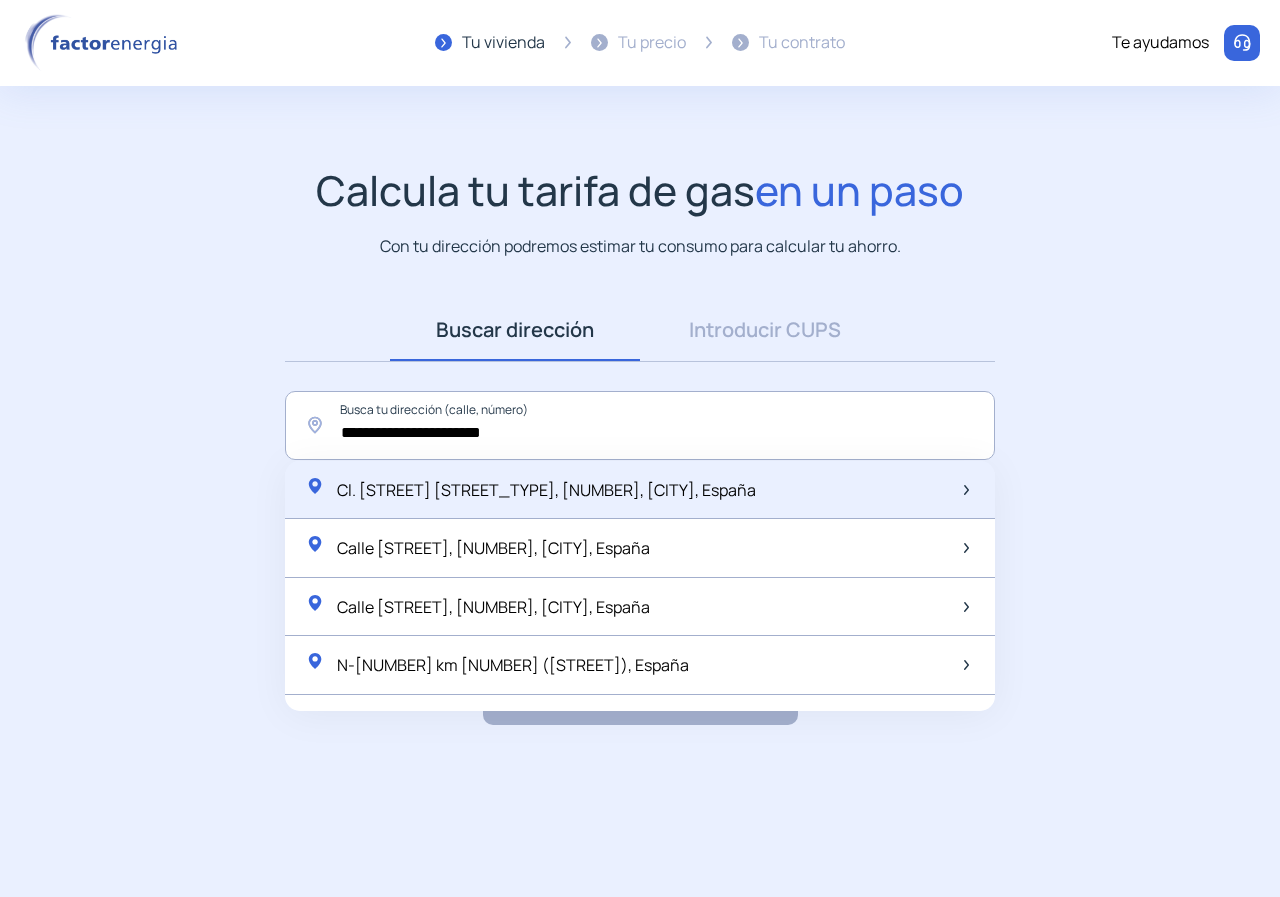 click on "Cl. [STREET] [STREET_TYPE], [NUMBER], [CITY], España" 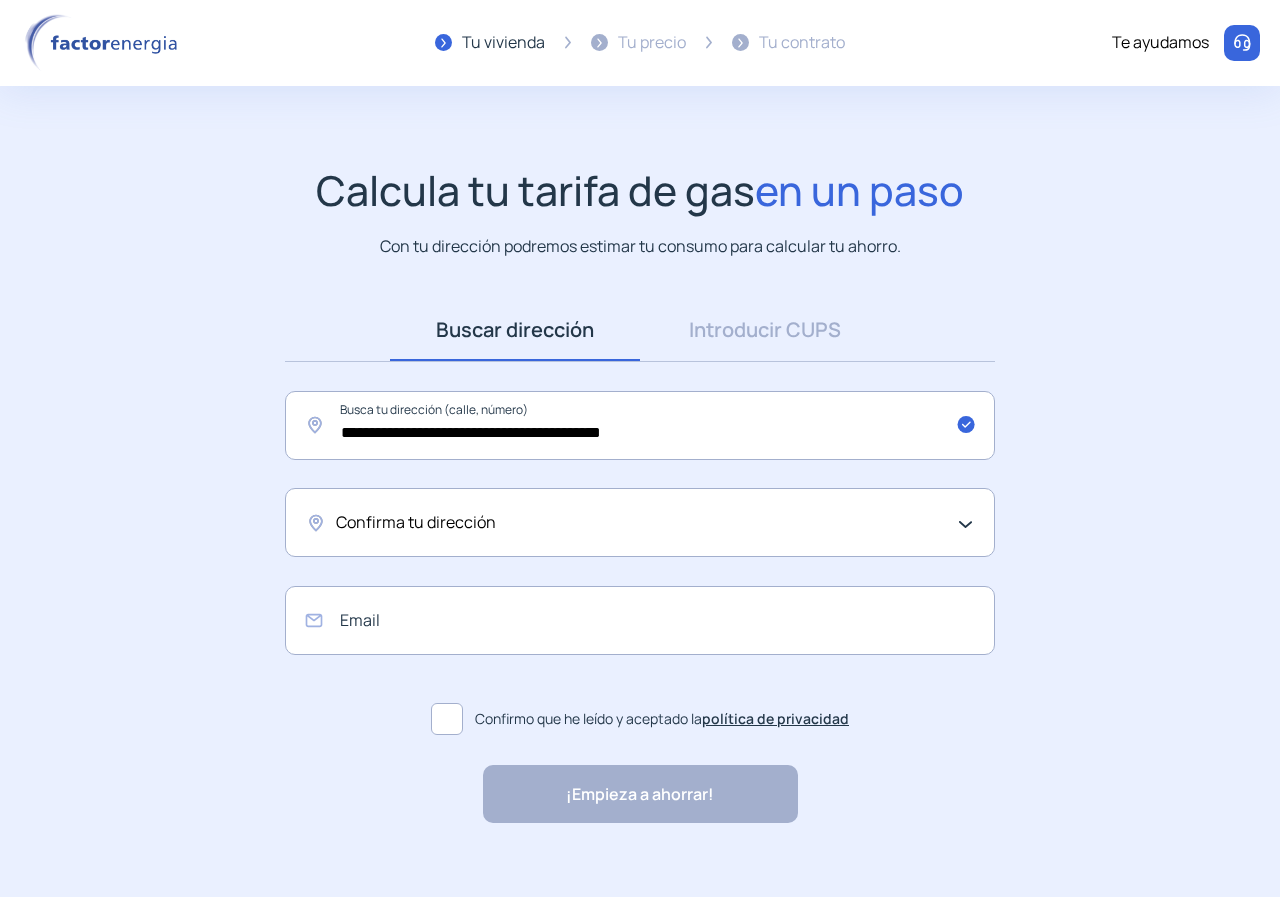 click on "Confirma tu dirección" 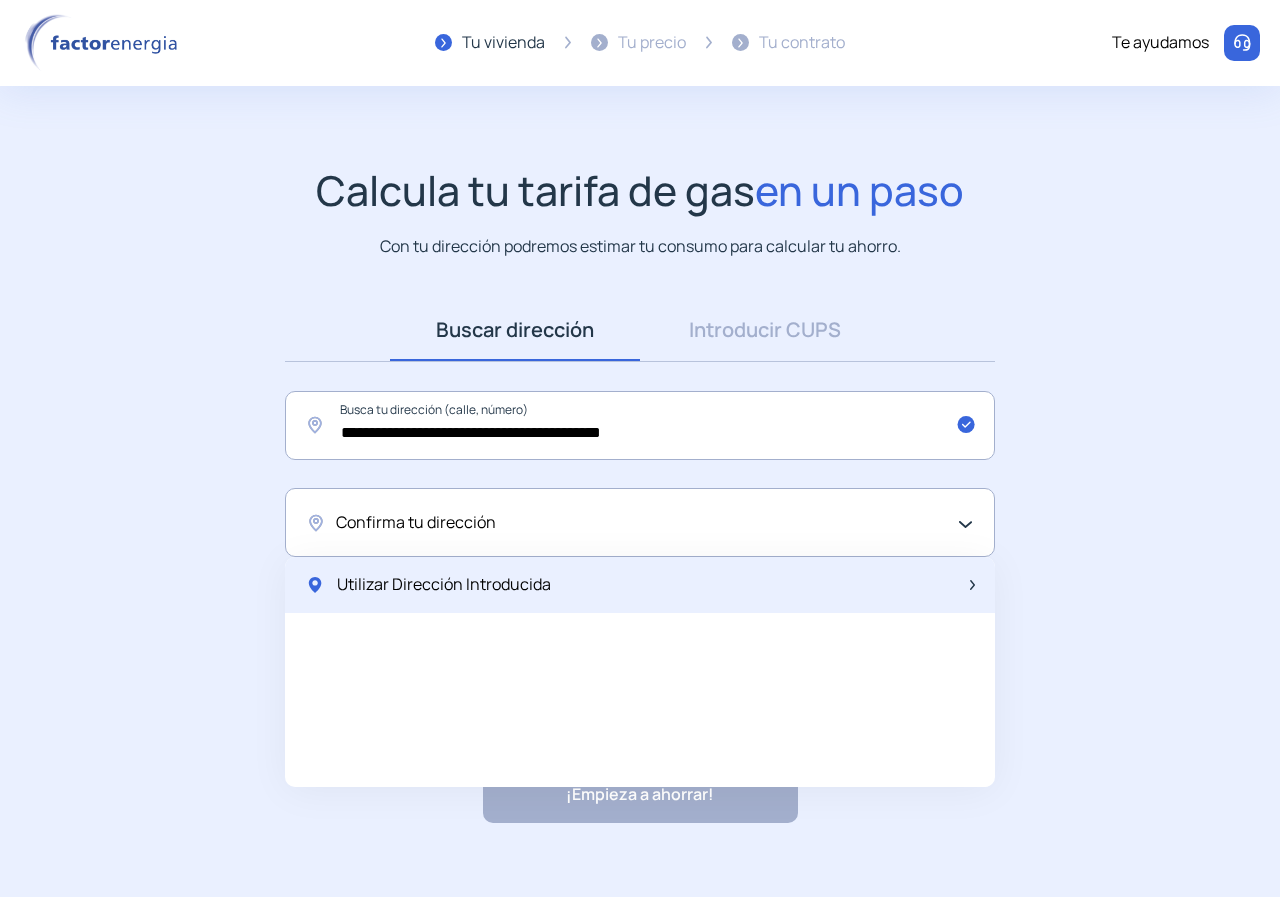 click on "Utilizar Dirección Introducida" 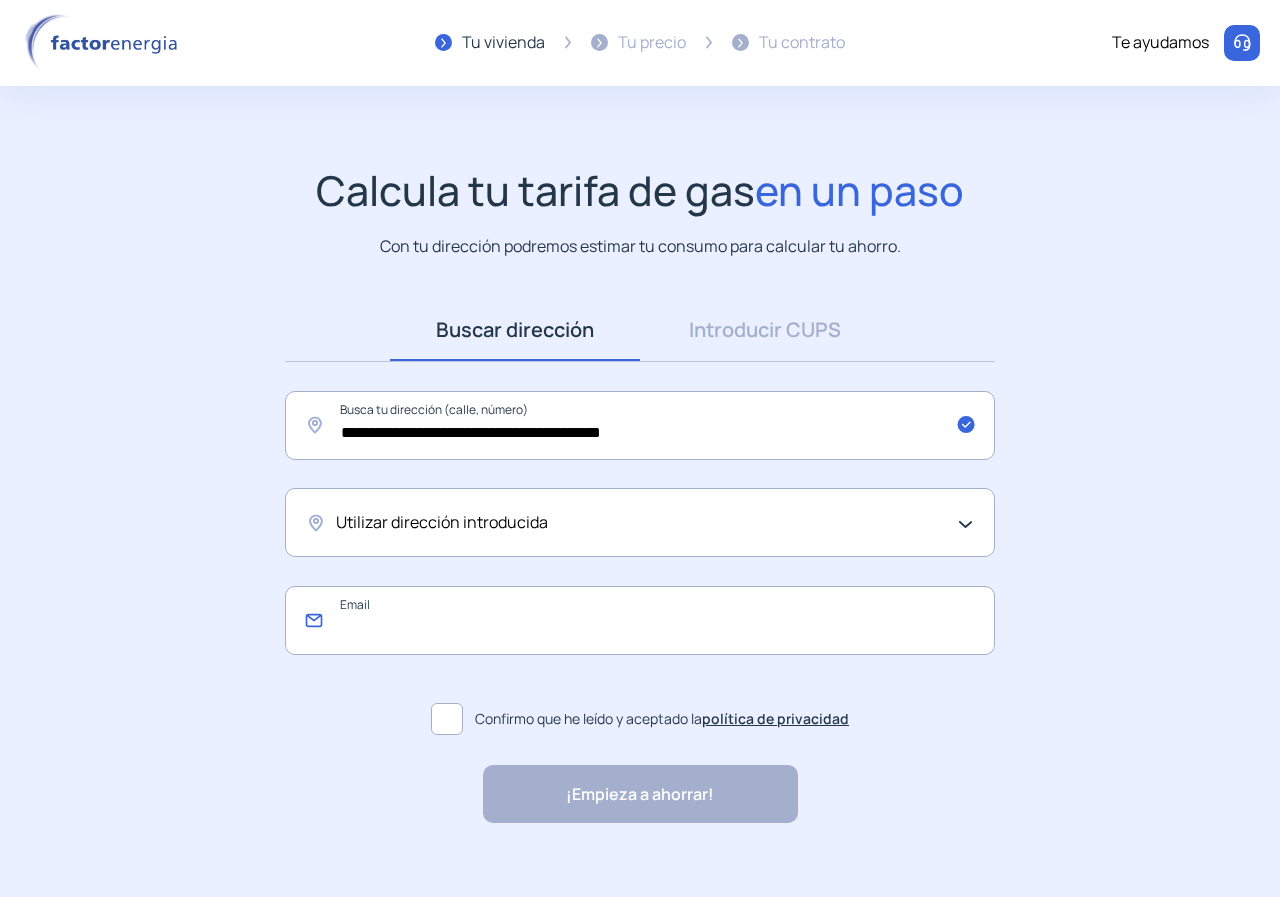 click 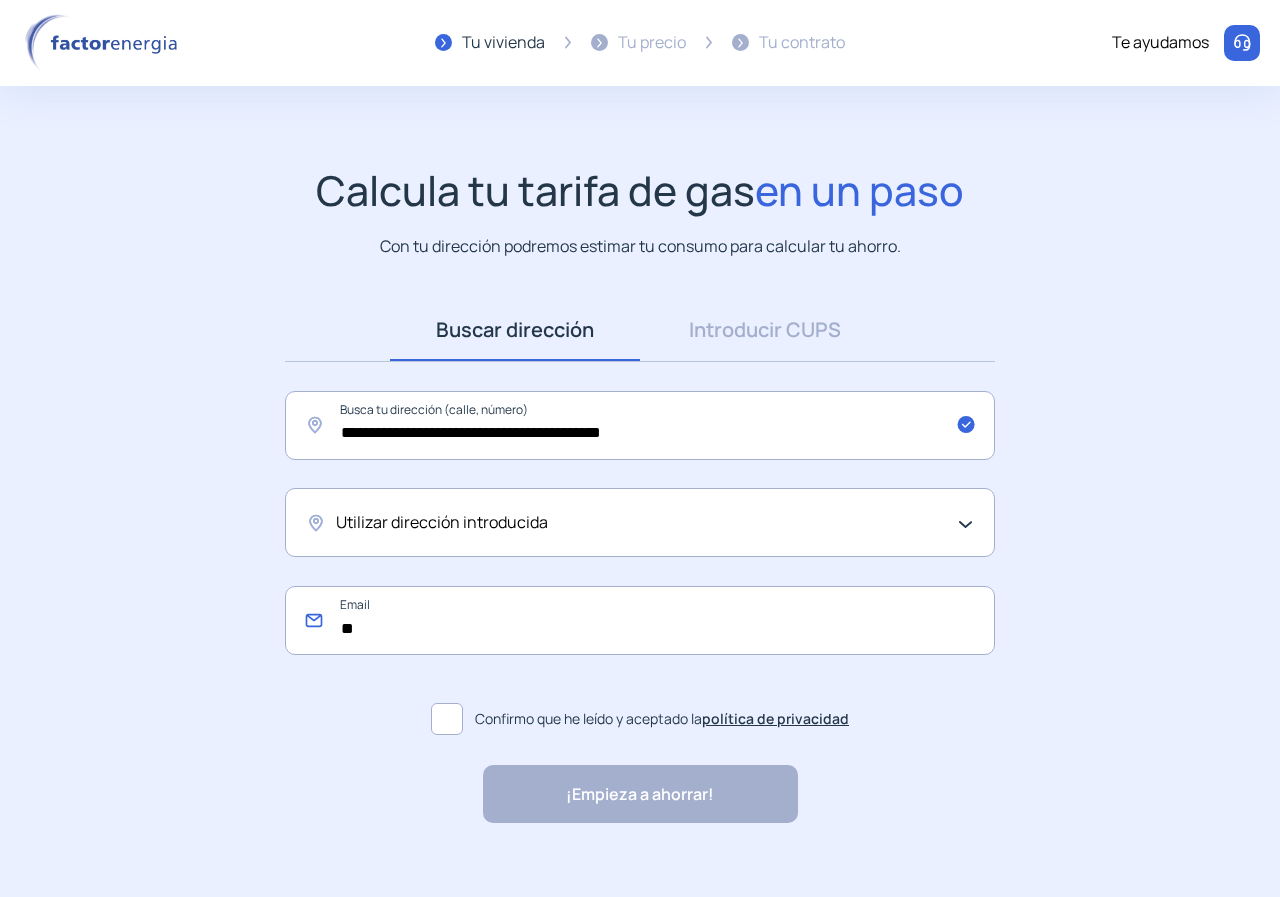 type on "*" 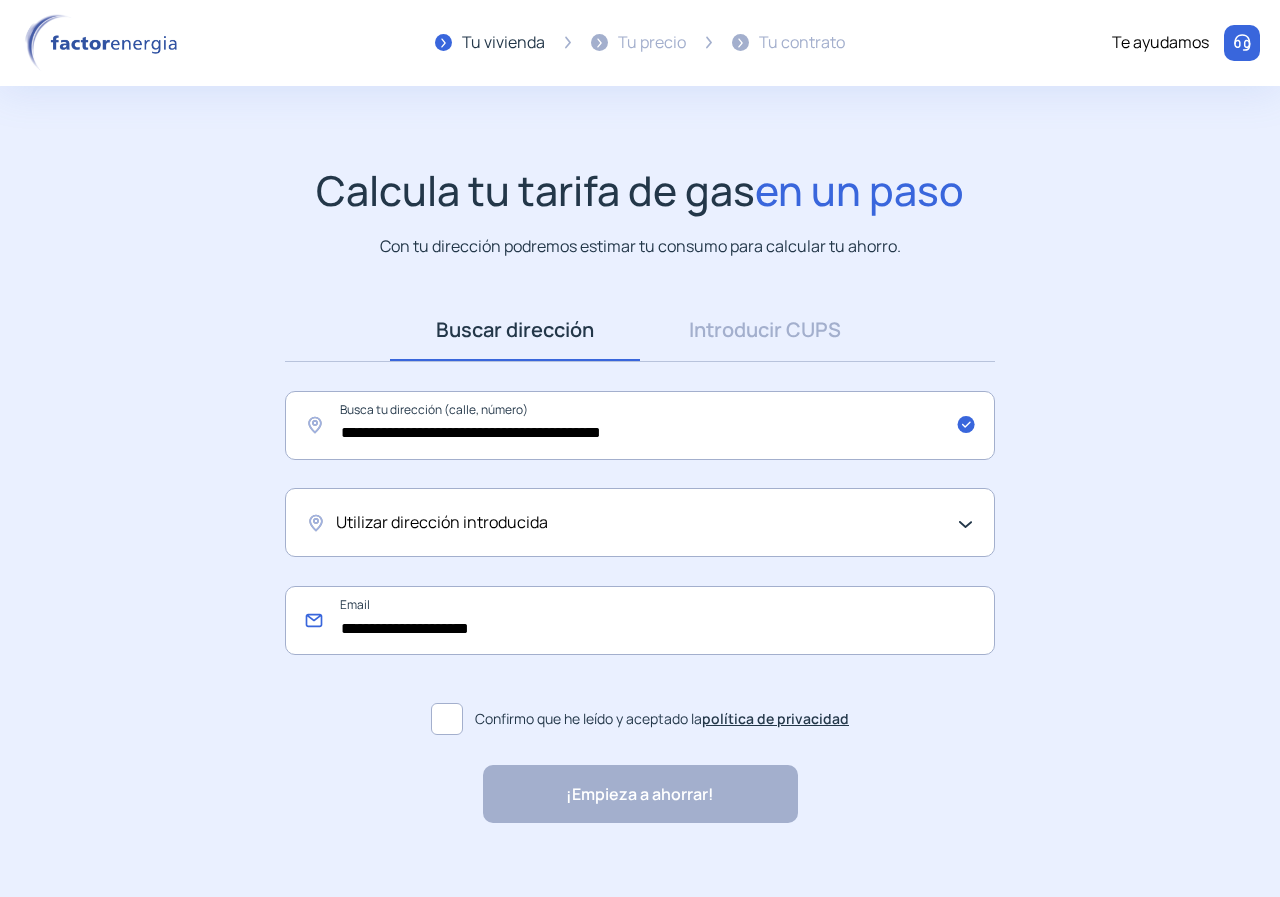 type on "**********" 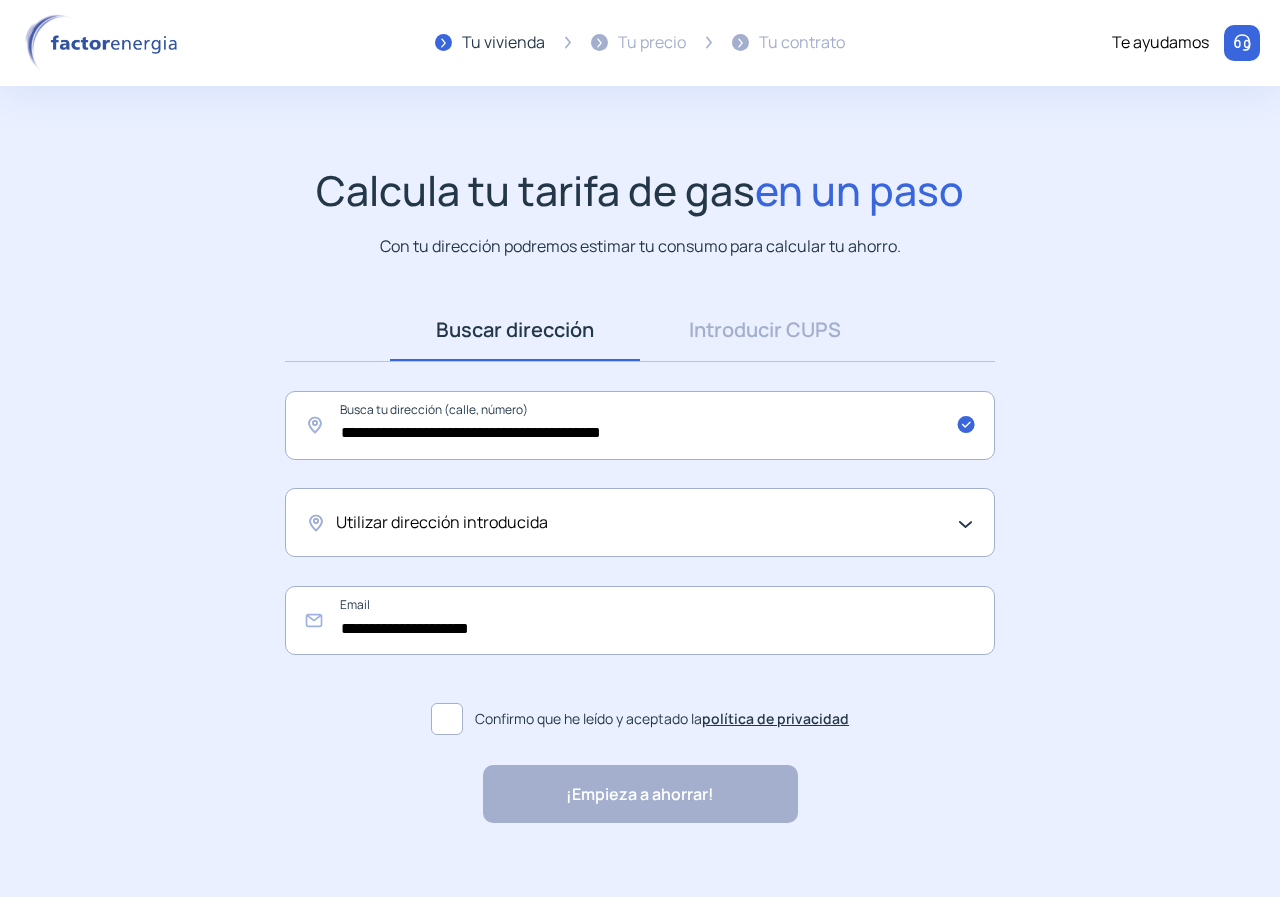 click on "**********" 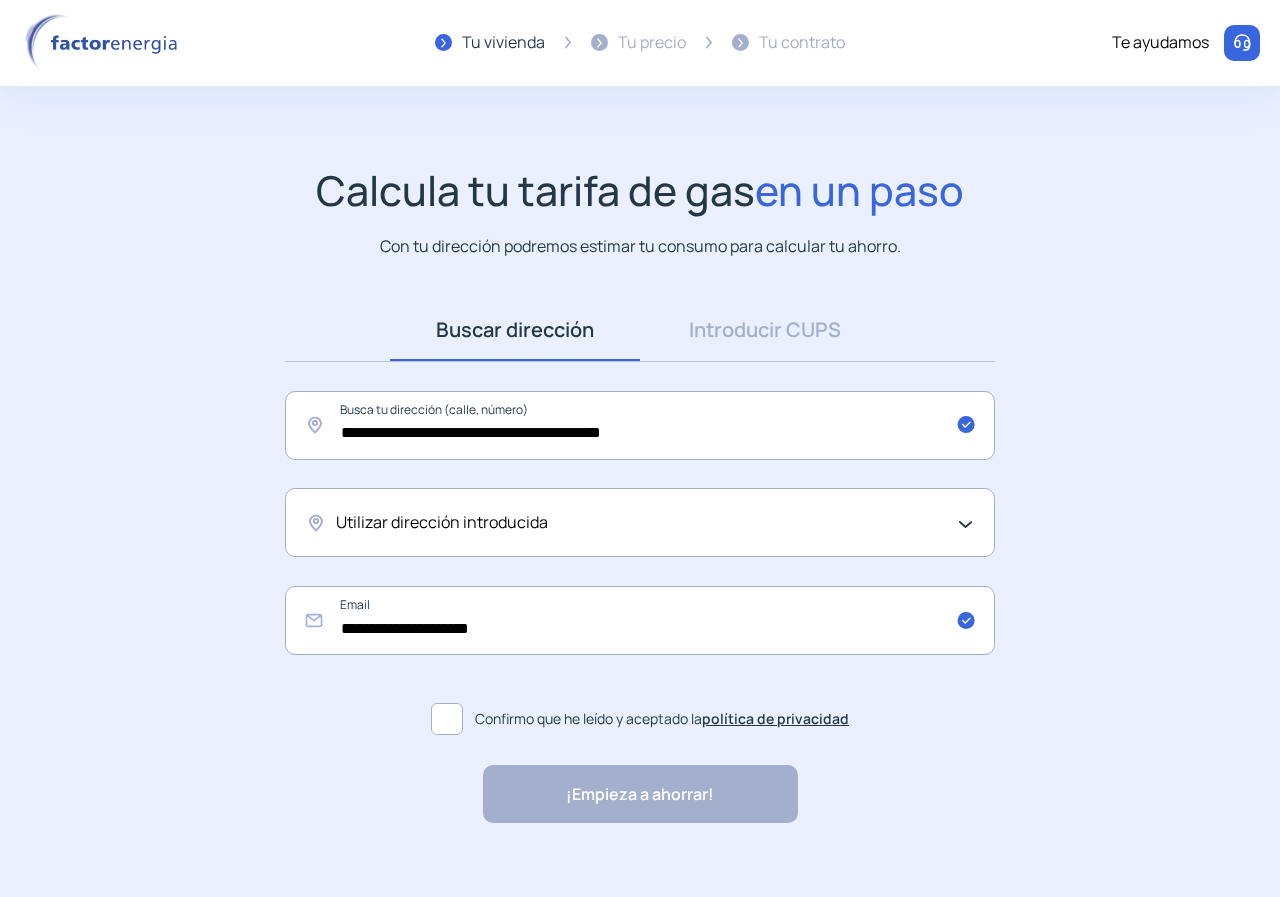 click 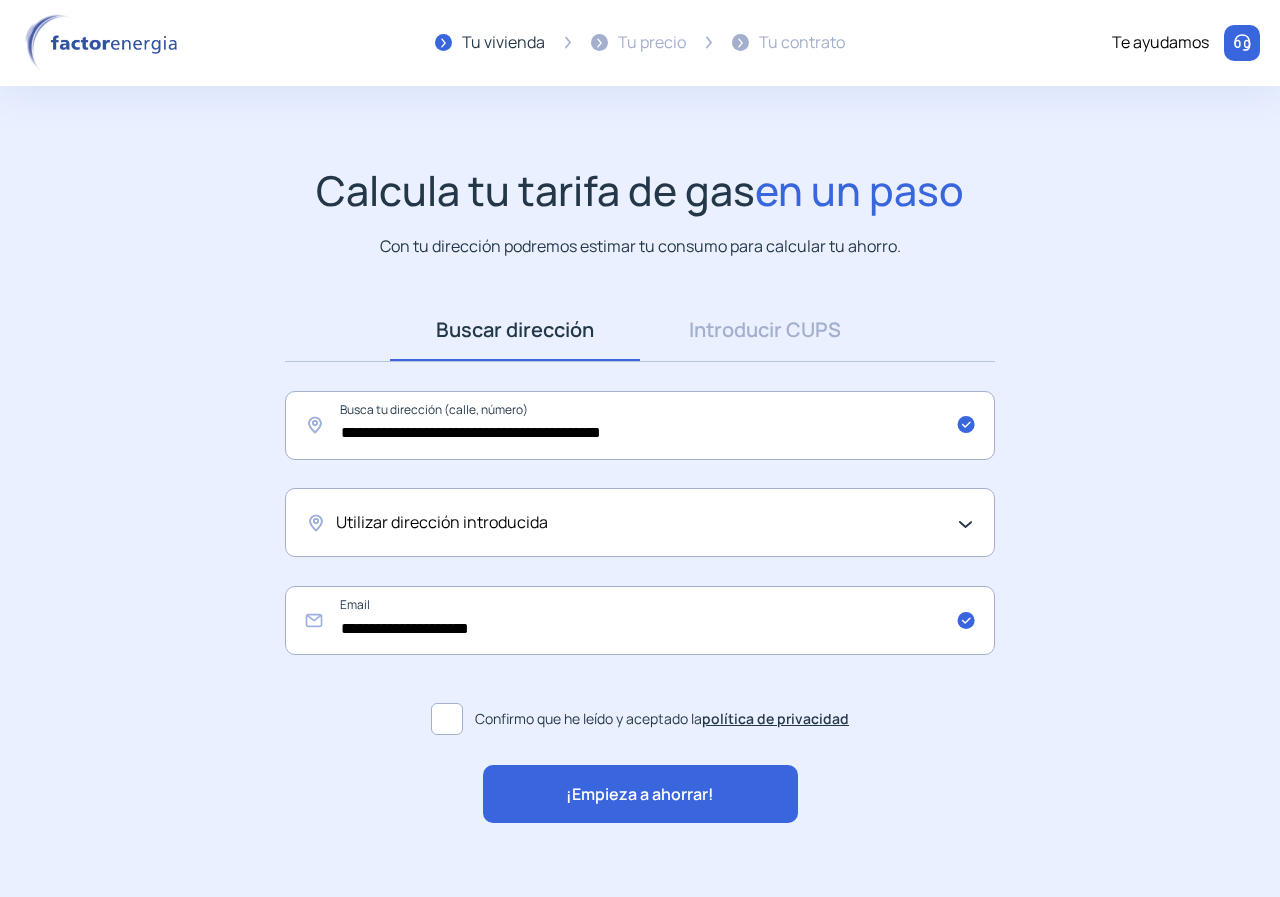 scroll, scrollTop: 26, scrollLeft: 0, axis: vertical 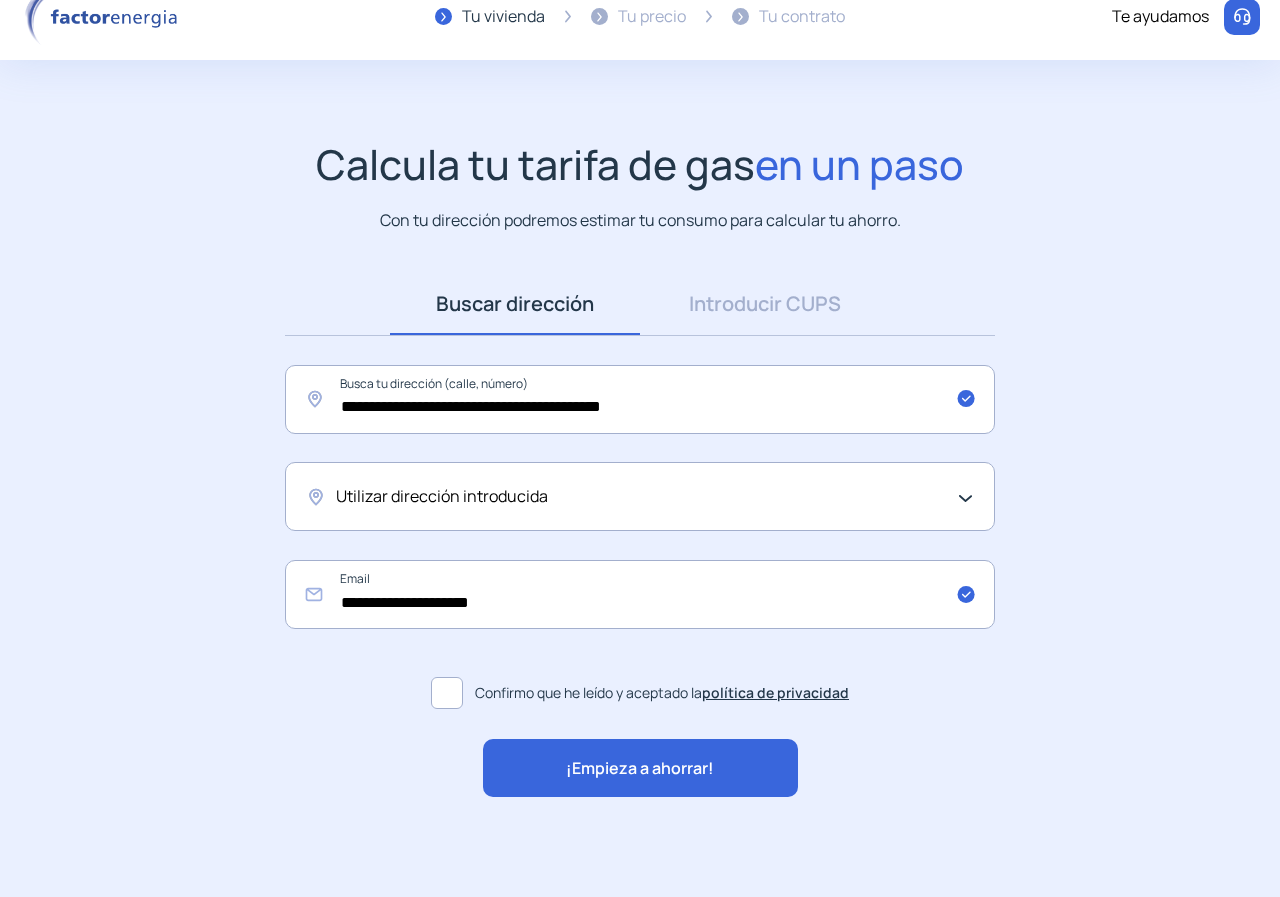 click on "¡Empieza a ahorrar!" 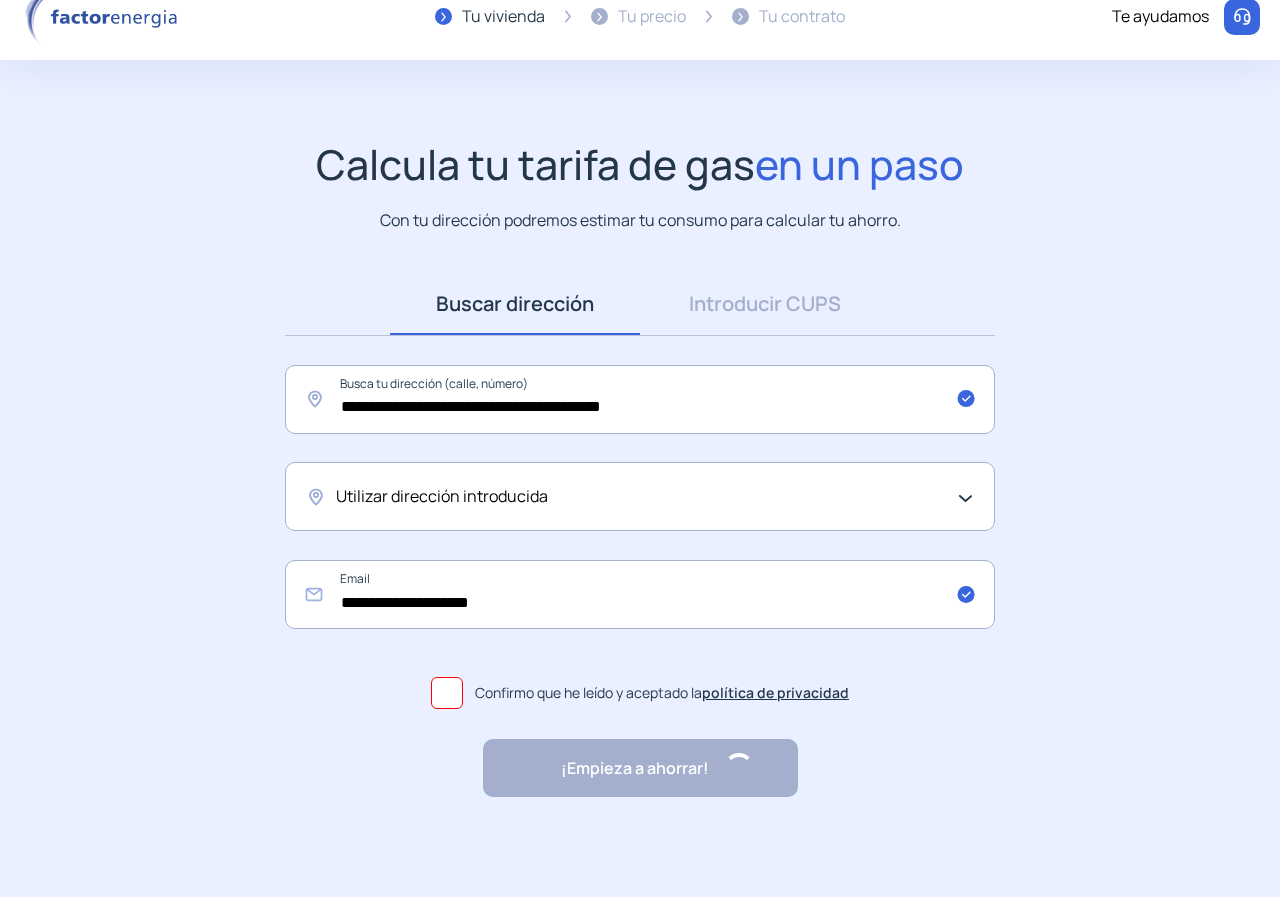 scroll, scrollTop: 0, scrollLeft: 0, axis: both 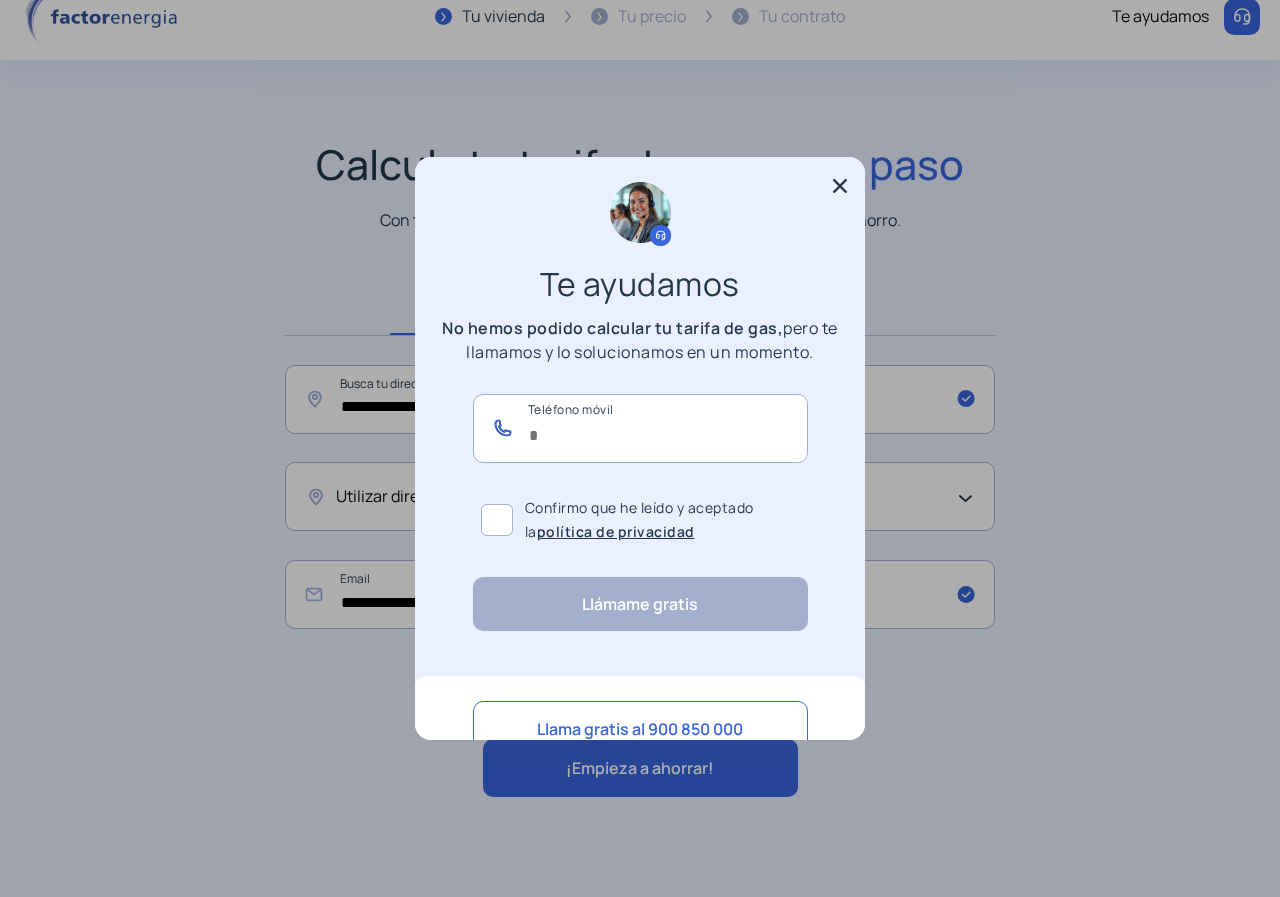 click at bounding box center [640, 428] 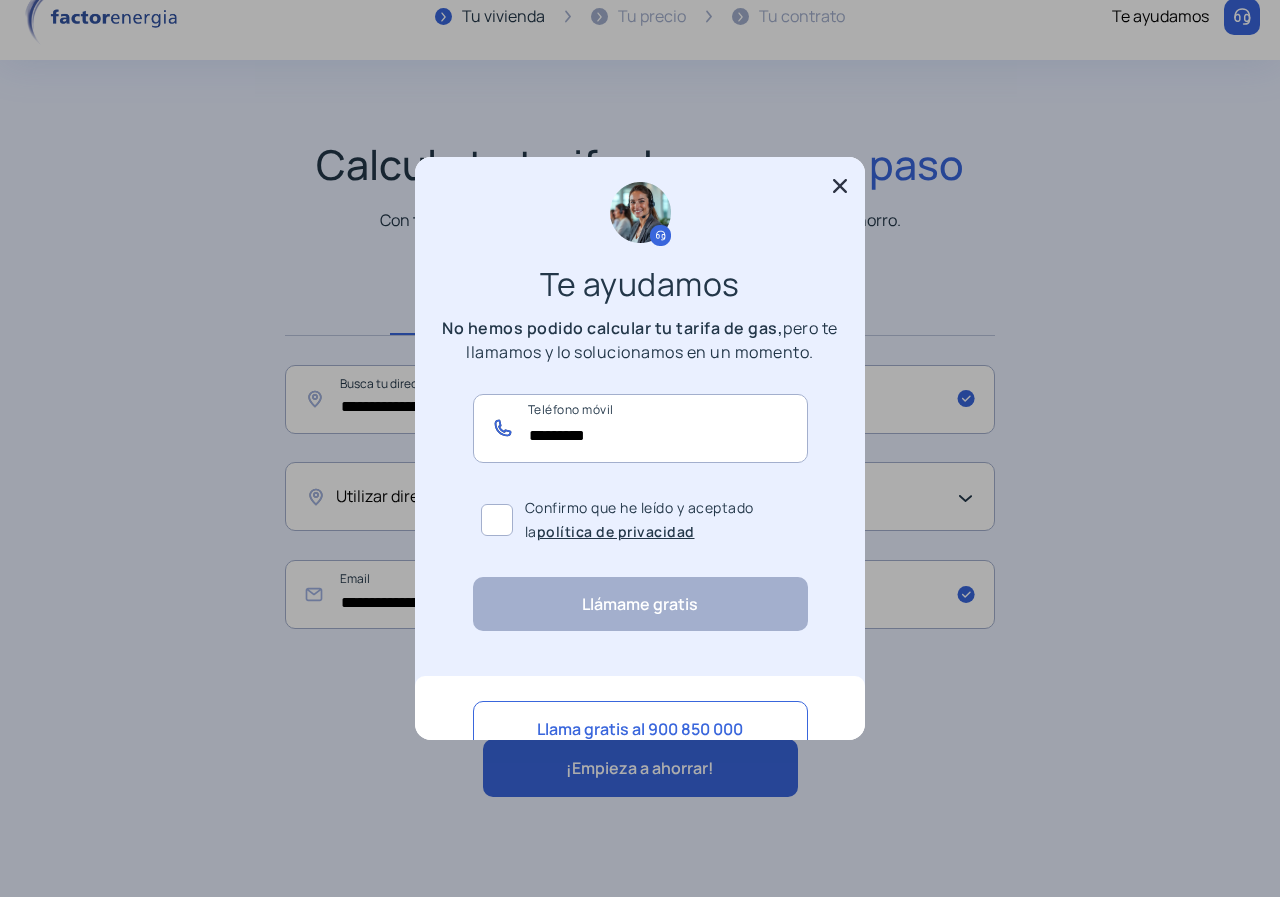 type on "*********" 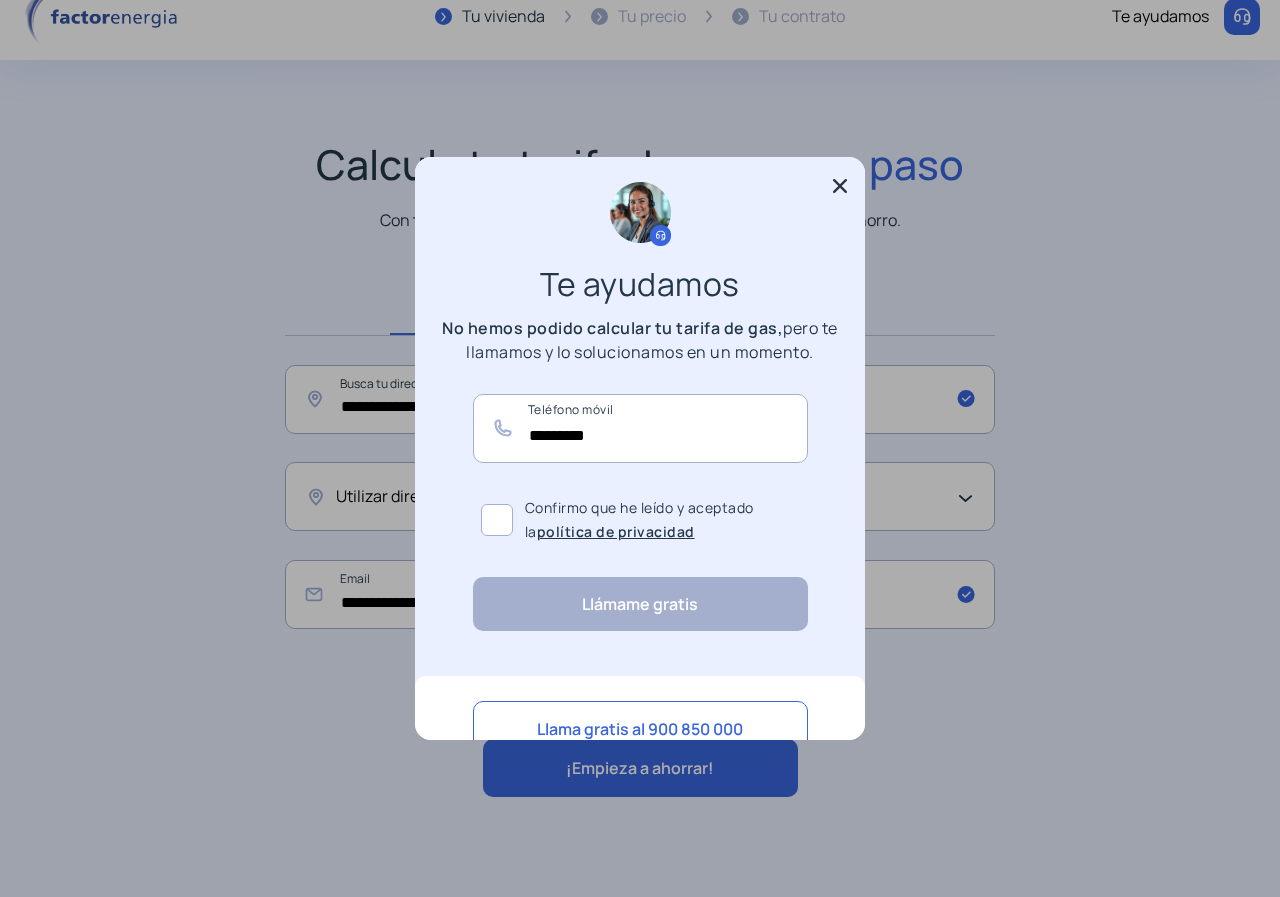 click at bounding box center (497, 520) 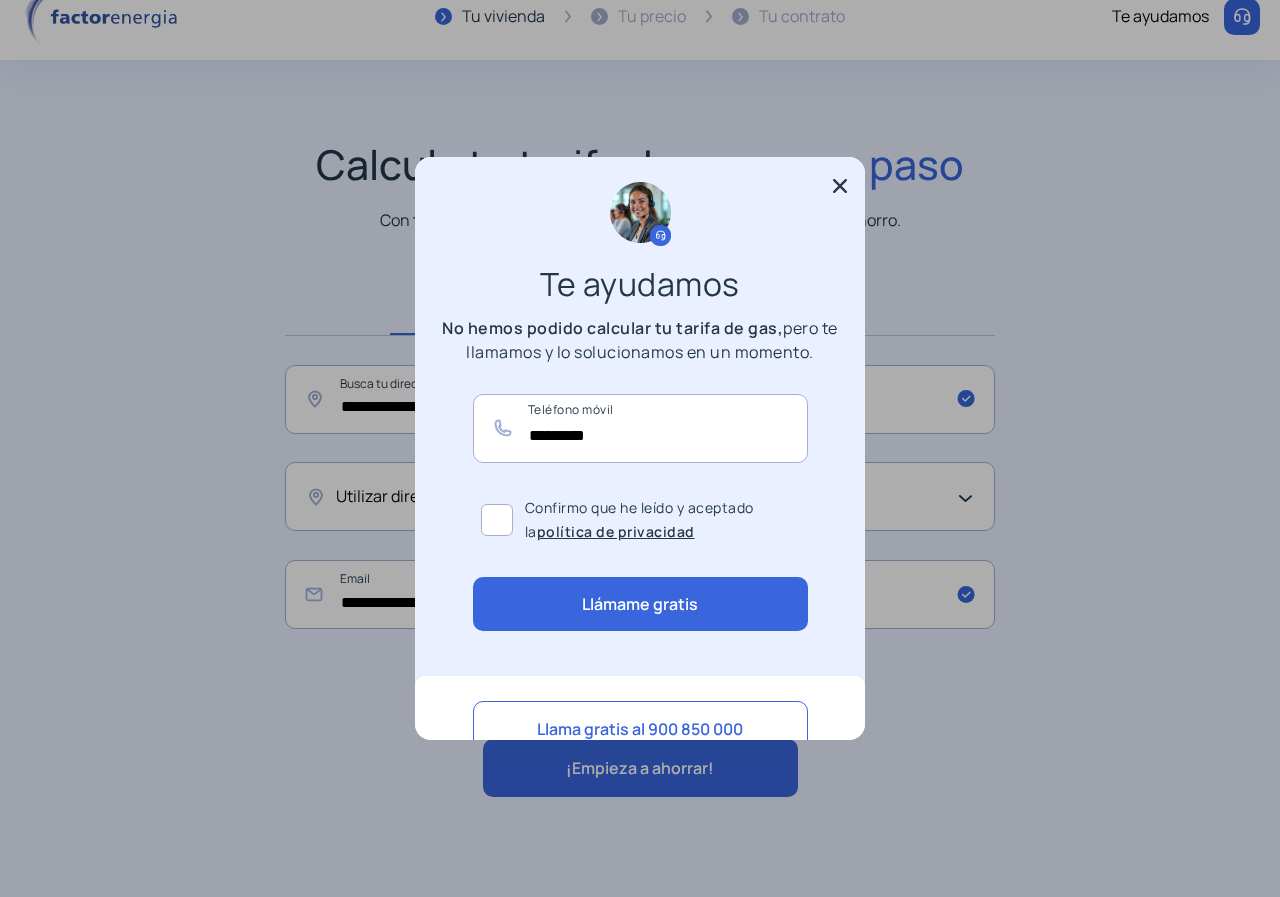 scroll, scrollTop: 76, scrollLeft: 0, axis: vertical 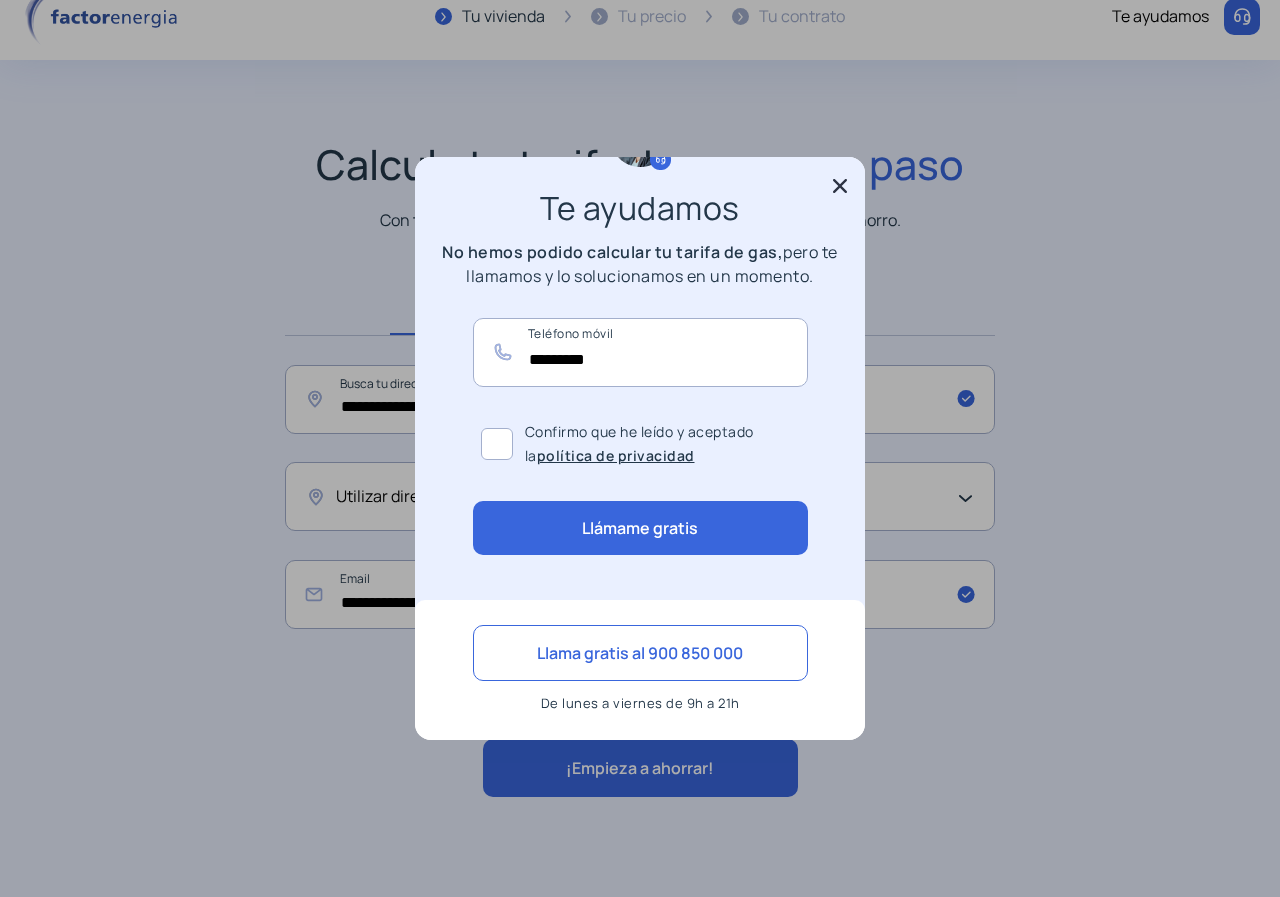 click on "Llámame gratis" at bounding box center [640, 528] 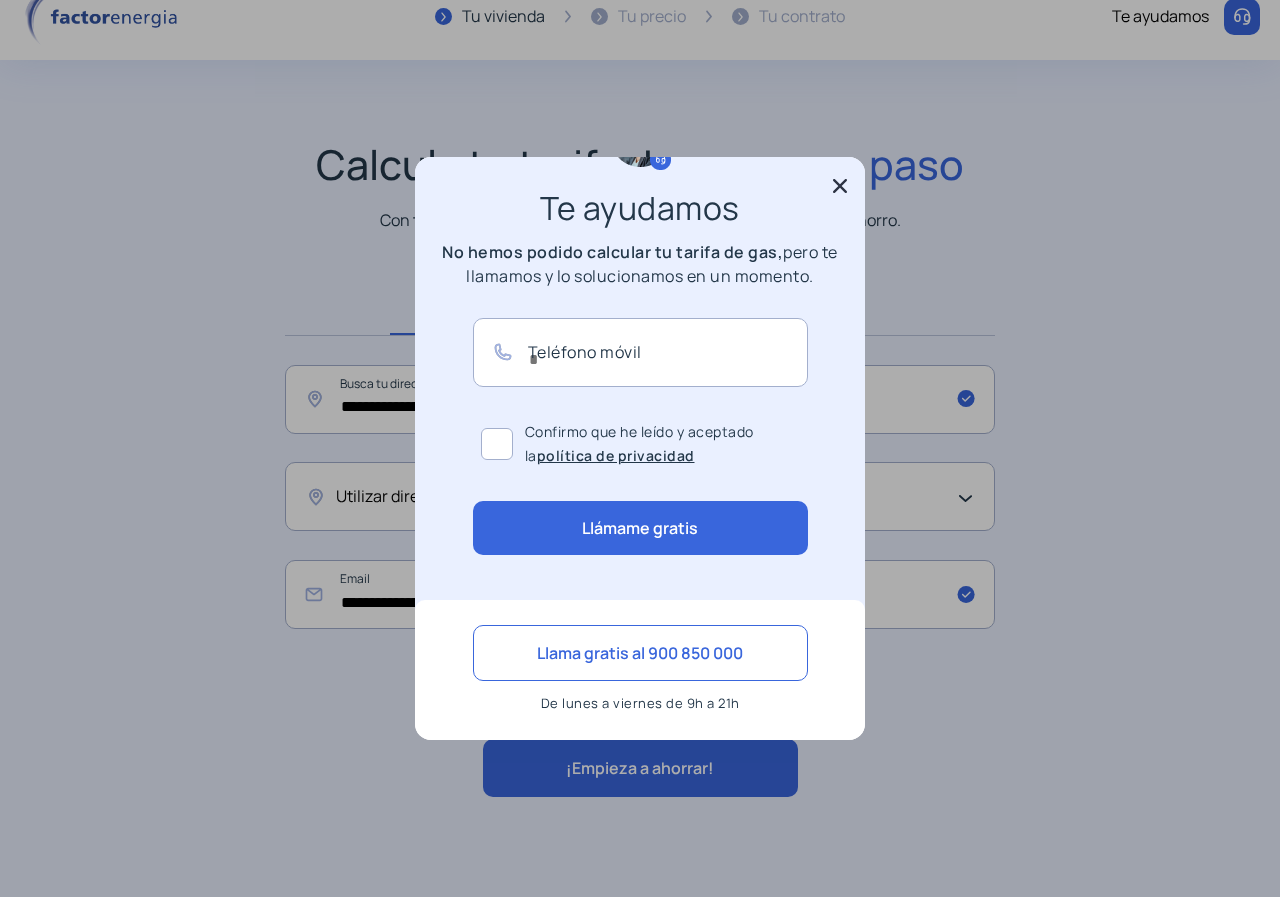 scroll, scrollTop: 0, scrollLeft: 0, axis: both 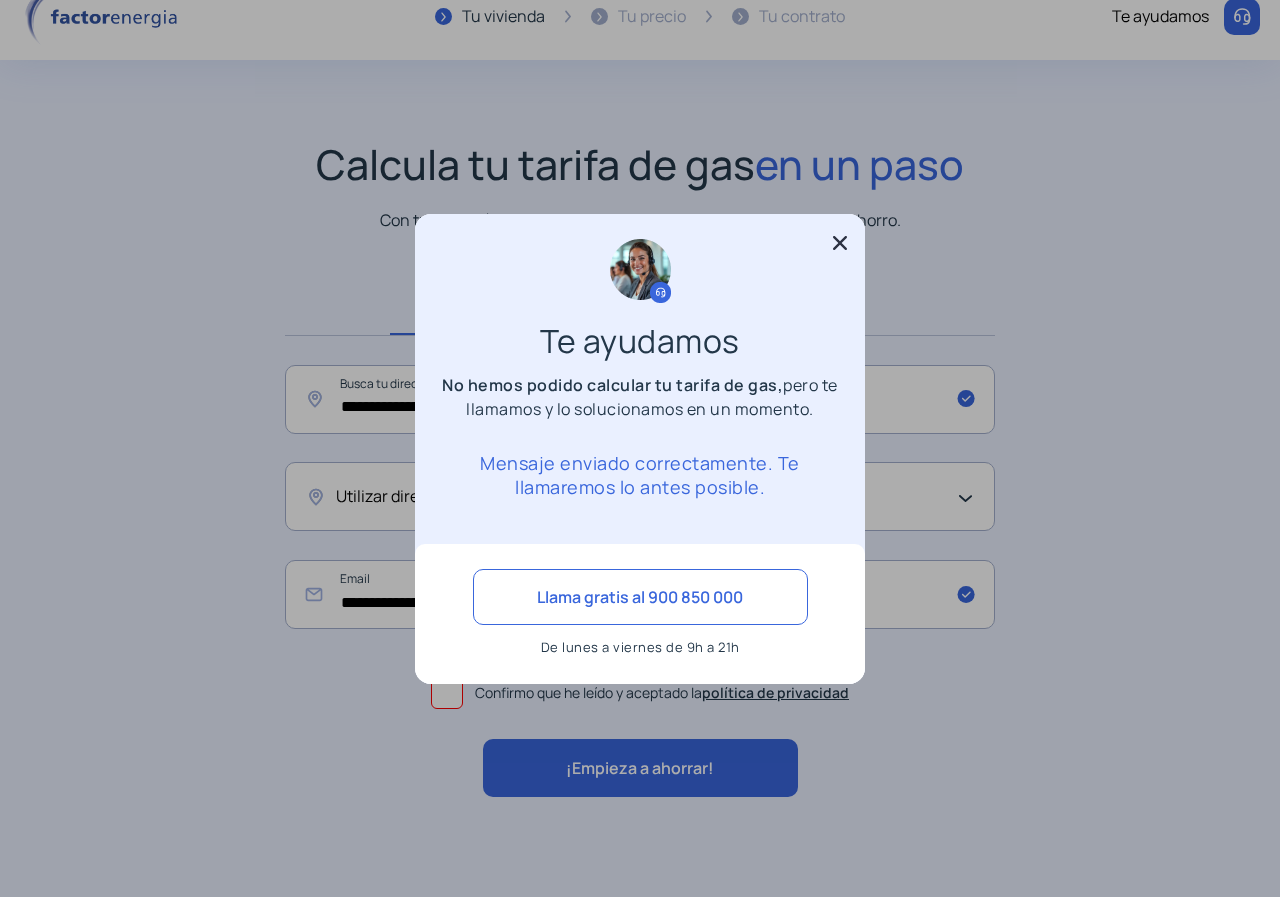 click 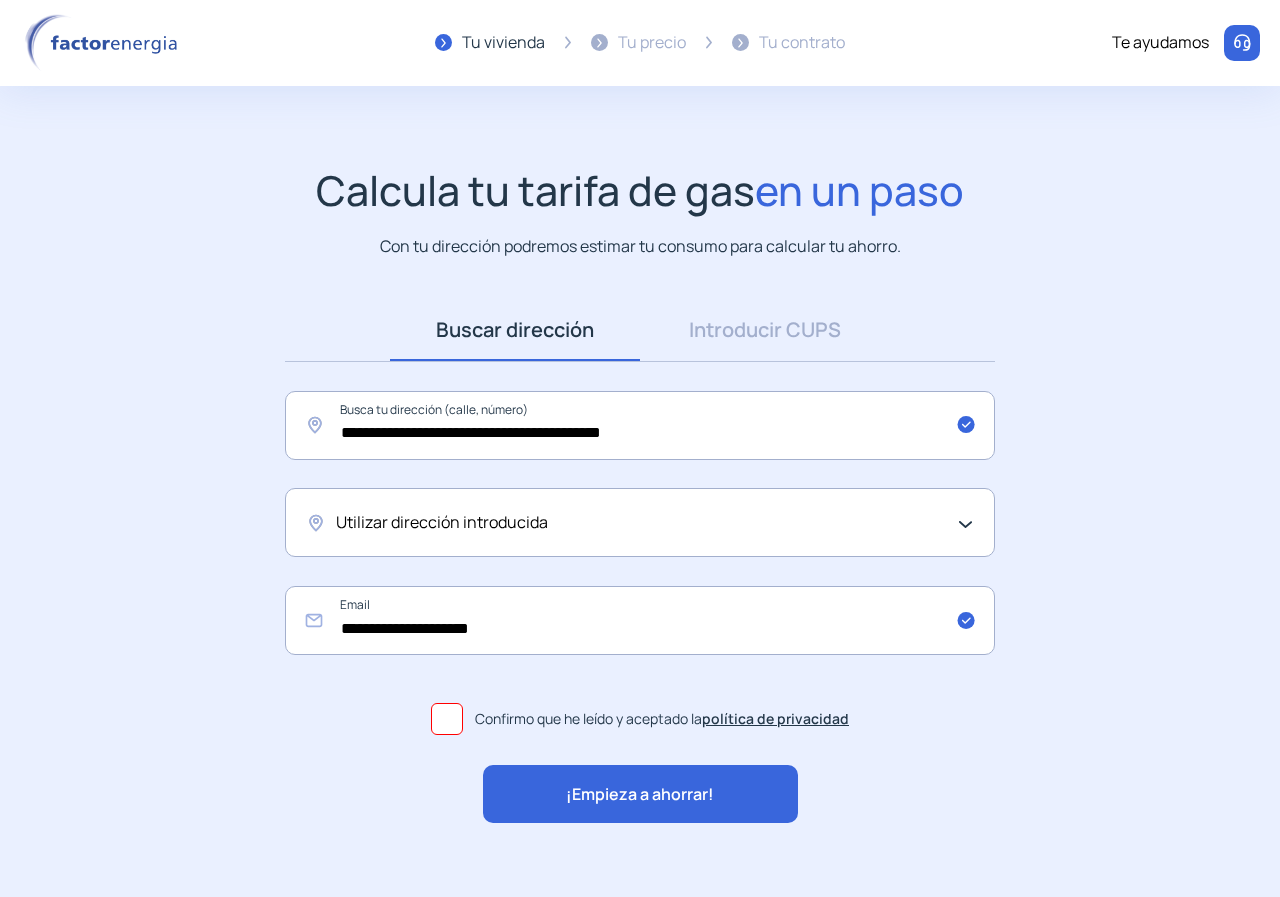 scroll, scrollTop: 26, scrollLeft: 0, axis: vertical 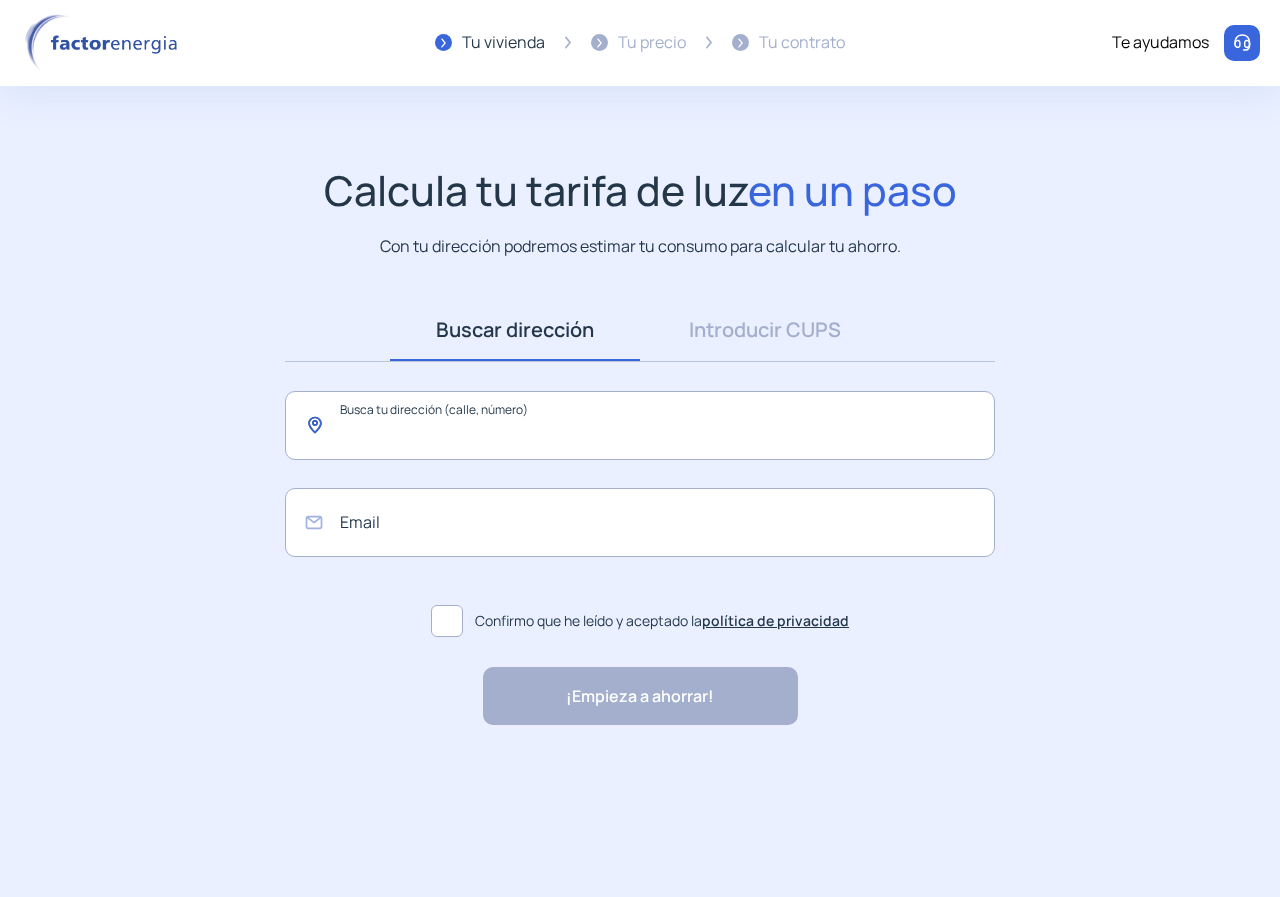 click 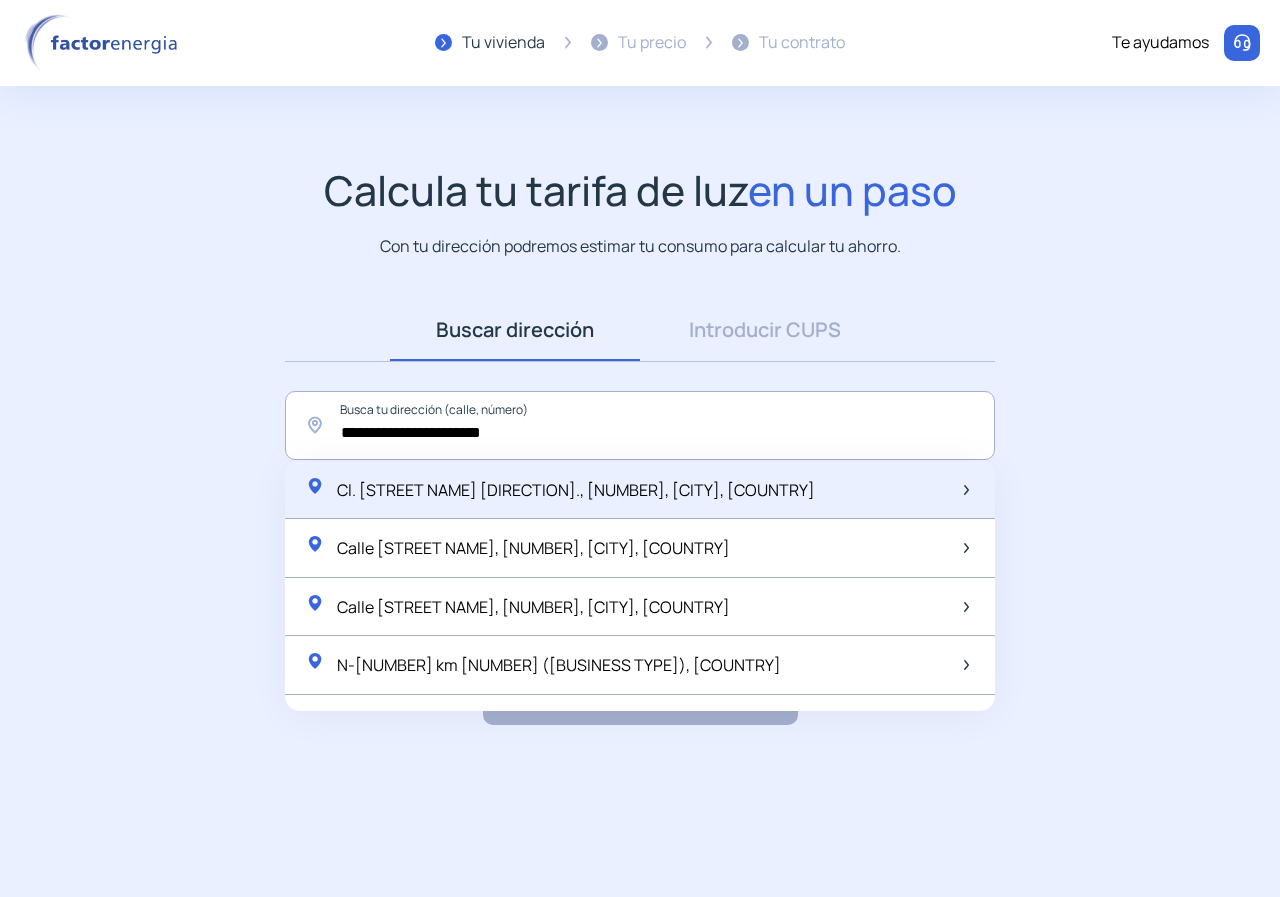 click on "Cl. [STREET NAME] [DIRECTION]., [NUMBER], [CITY], [COUNTRY]" 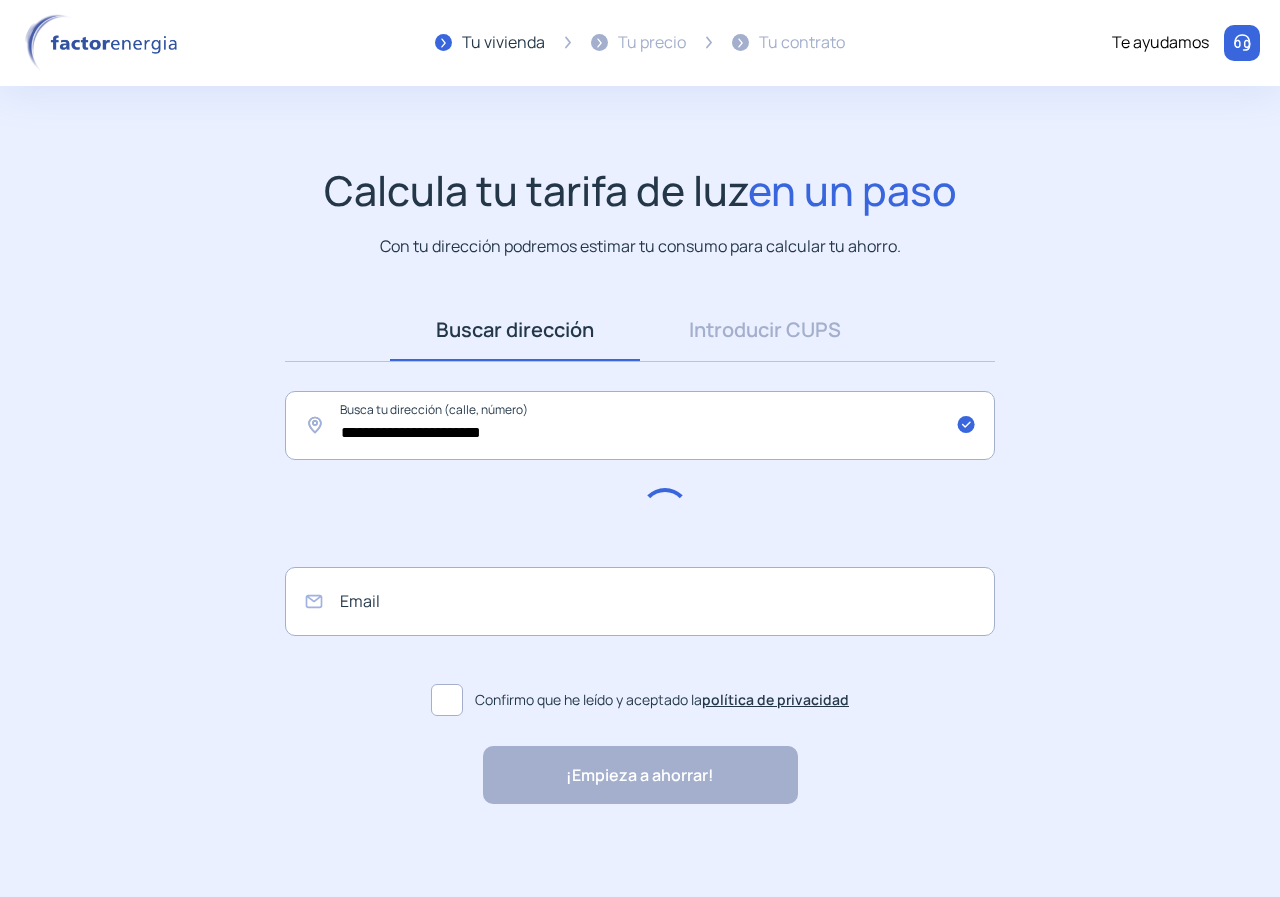 type on "**********" 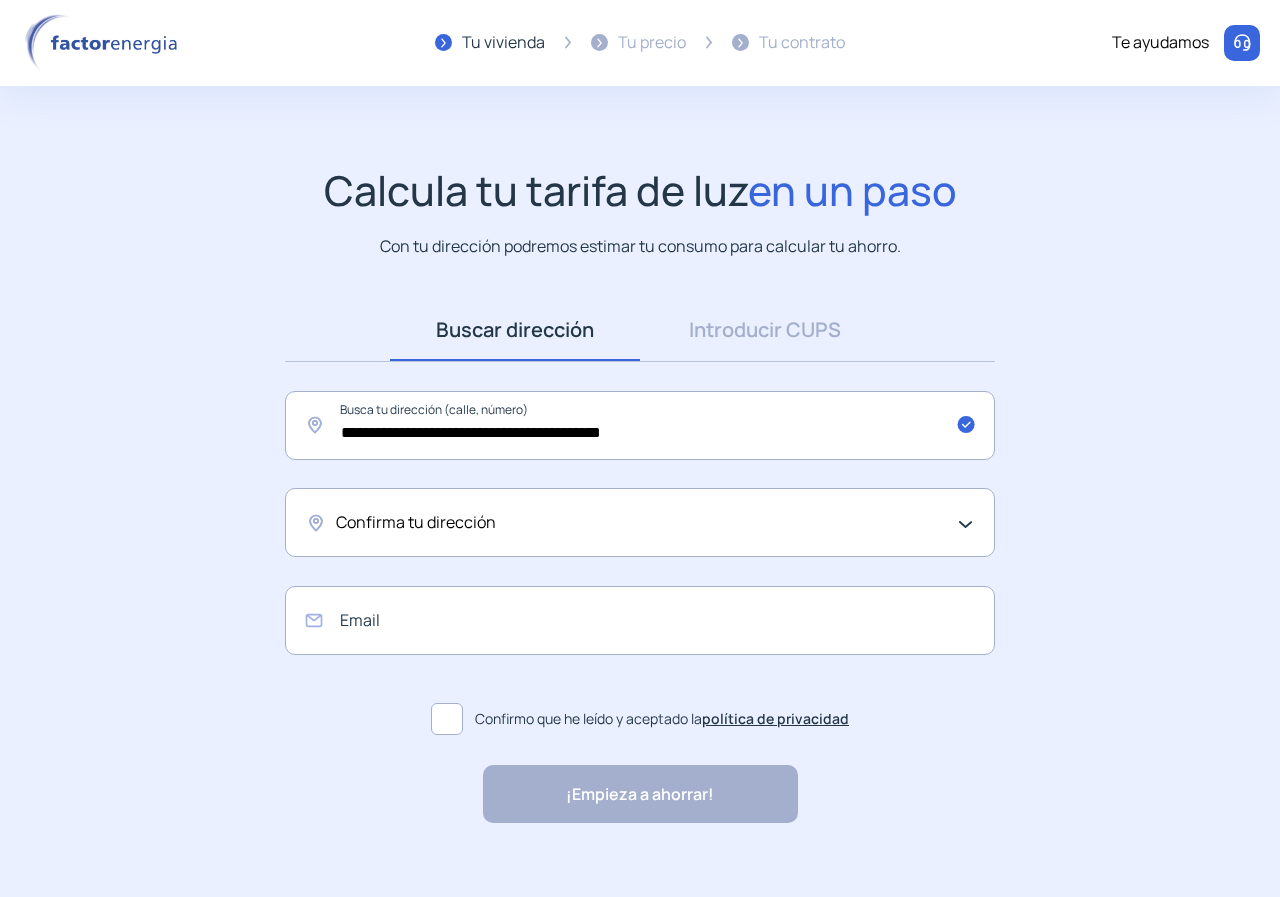 click on "Confirma tu dirección" 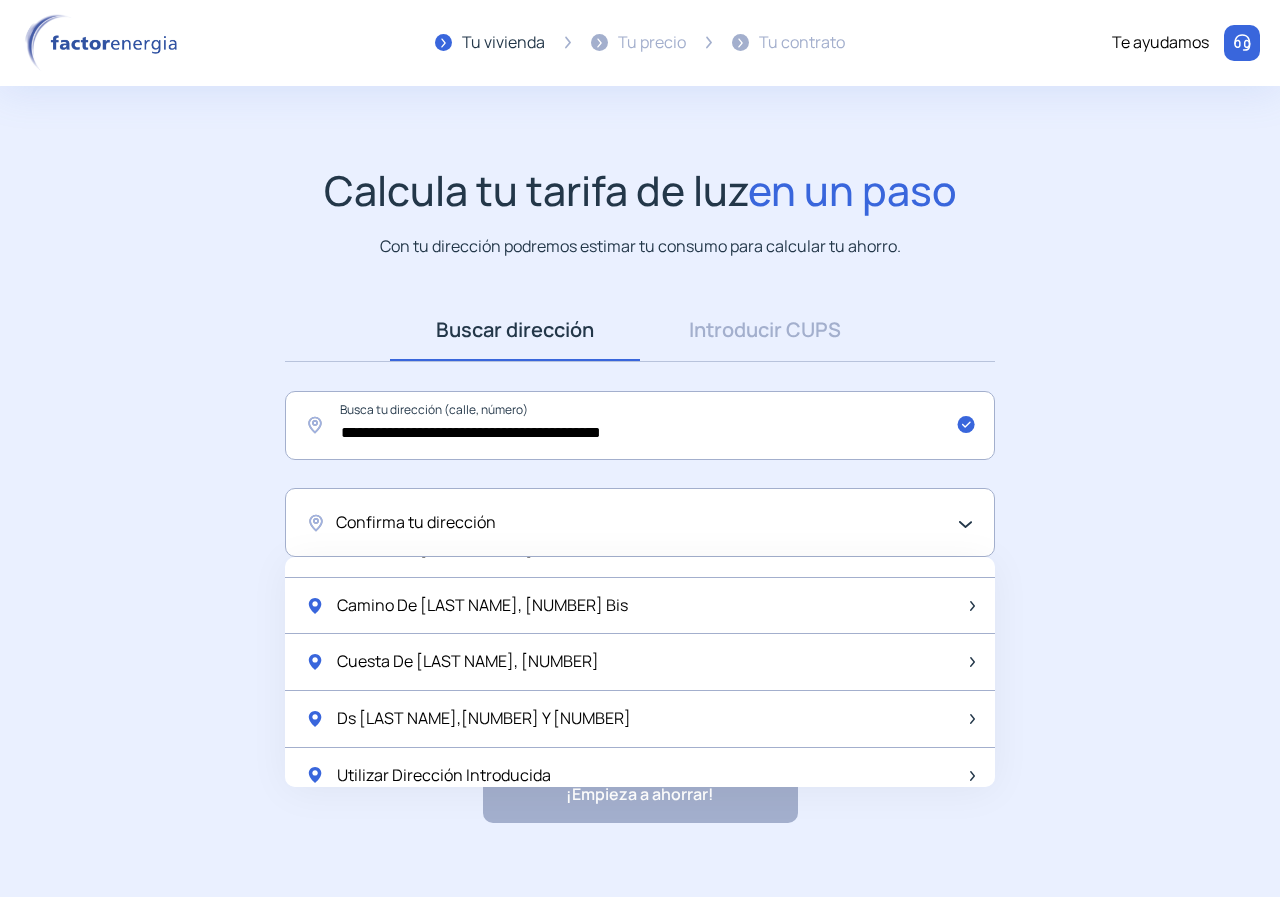scroll, scrollTop: 2316, scrollLeft: 0, axis: vertical 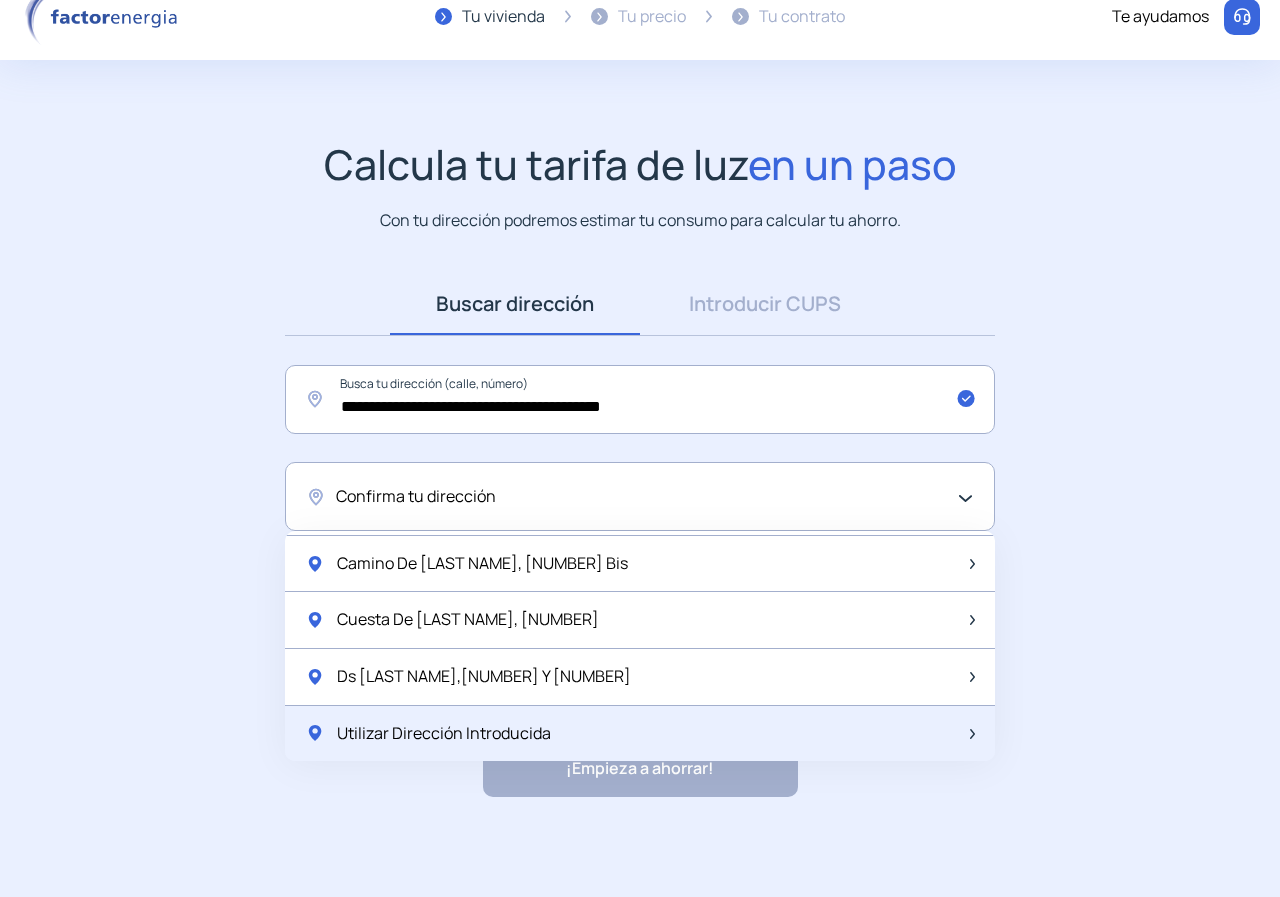 click on "Utilizar Dirección Introducida" 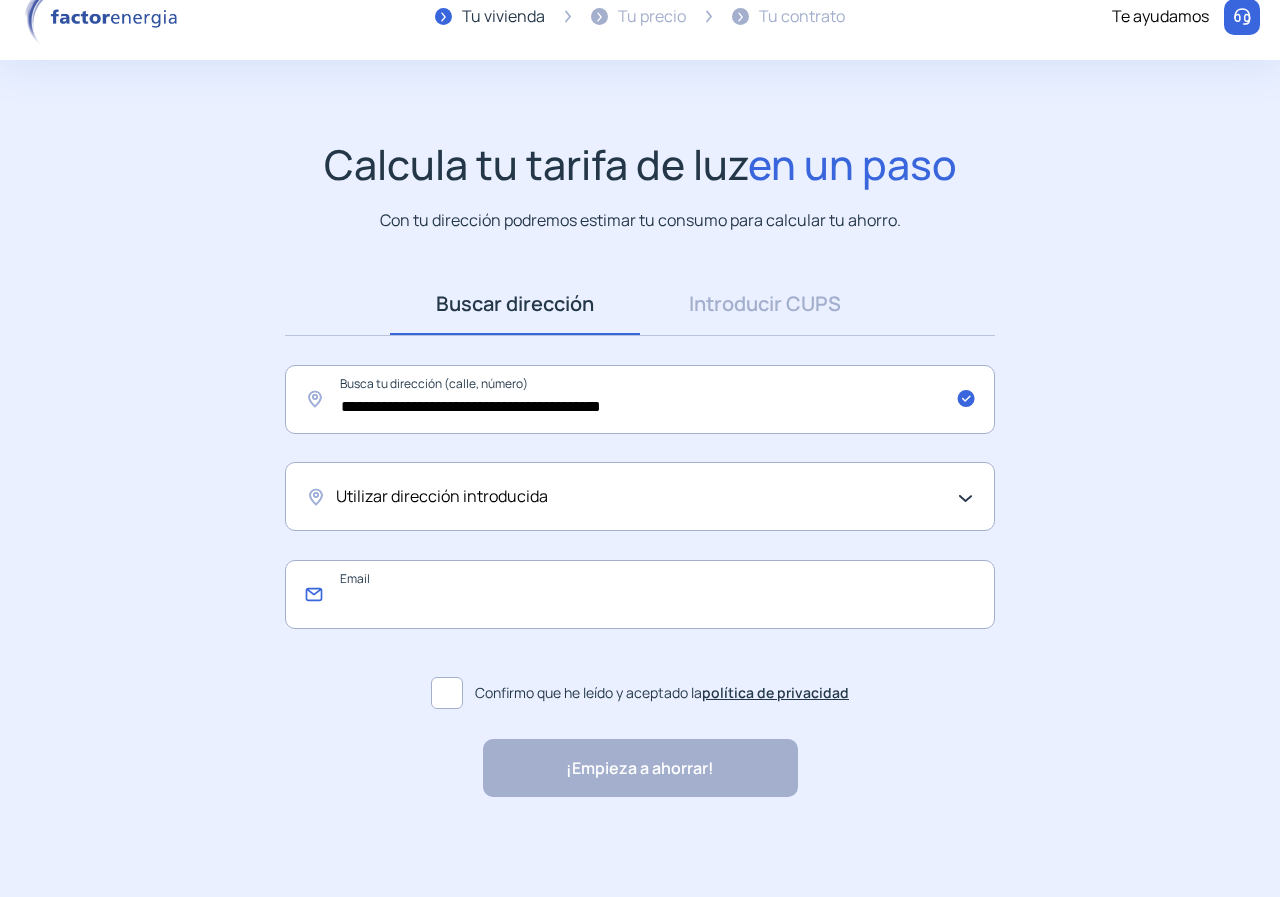 click 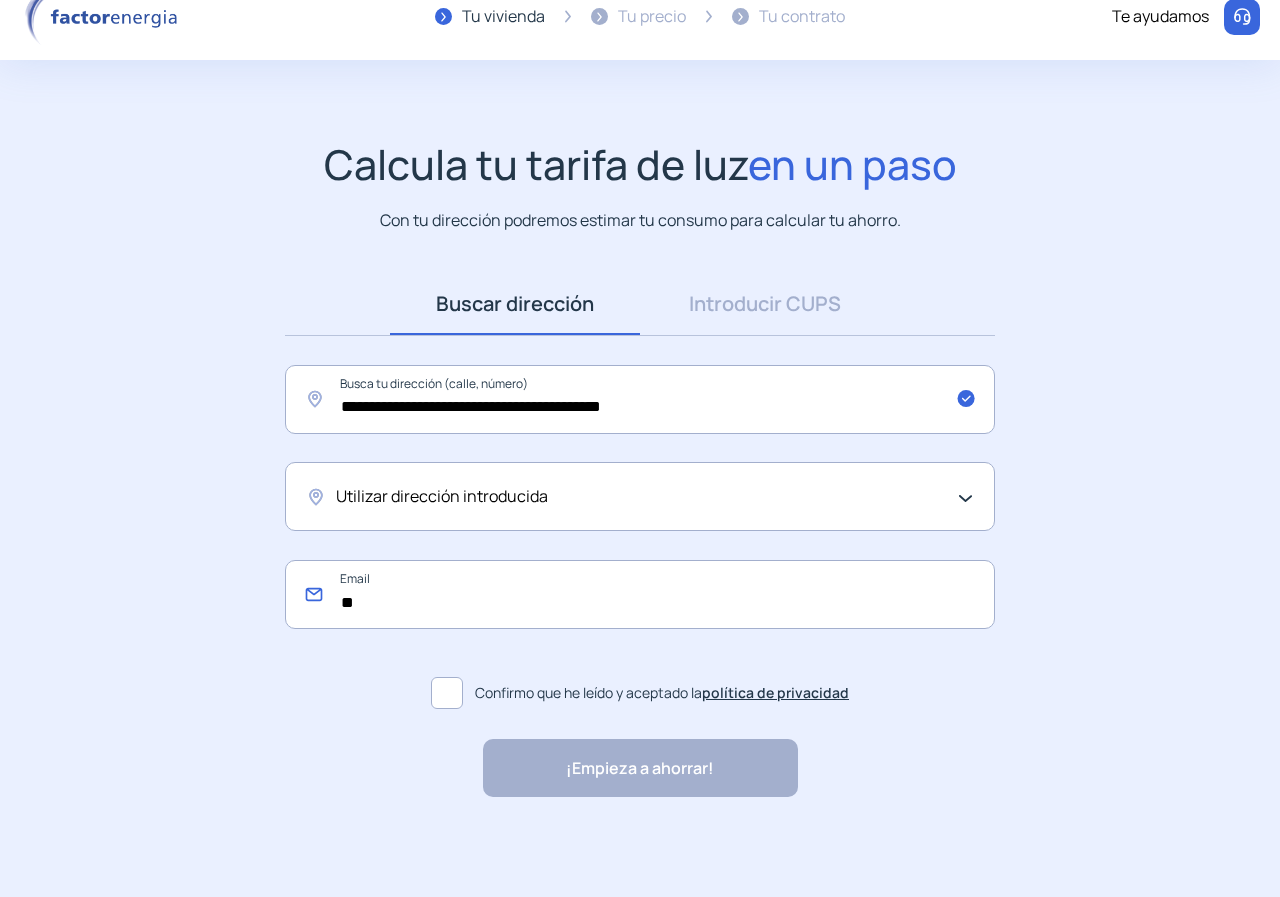 type on "*" 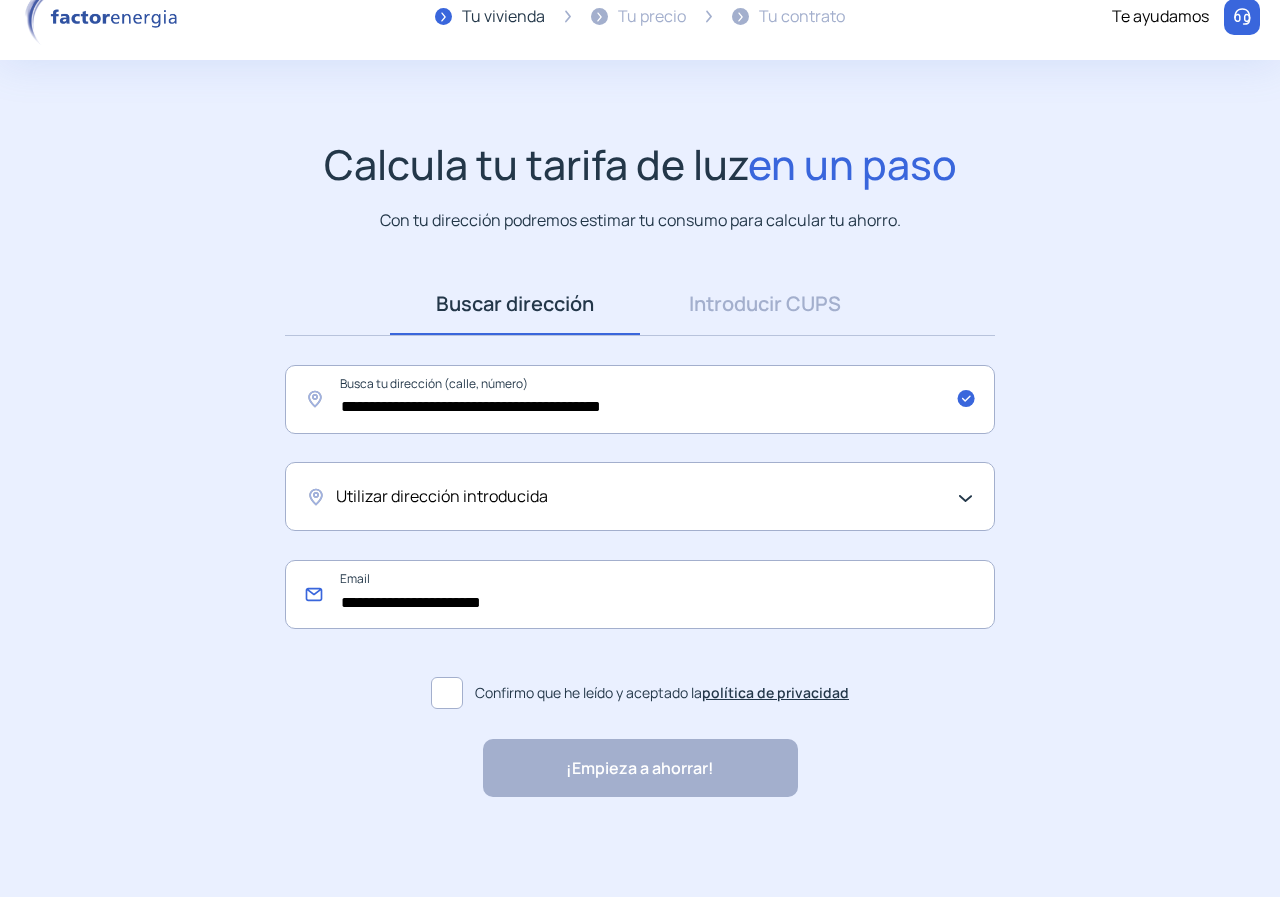 type on "**********" 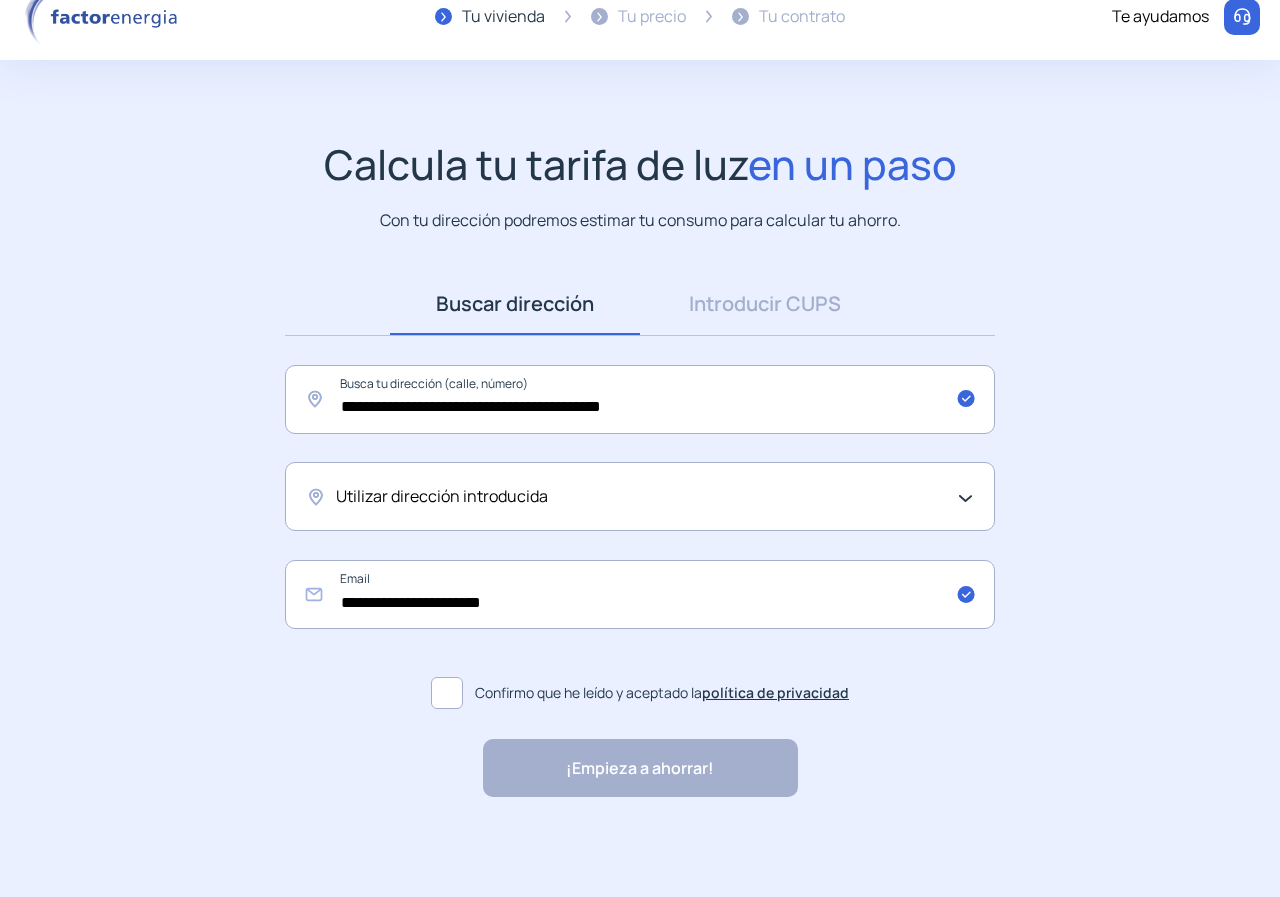 click 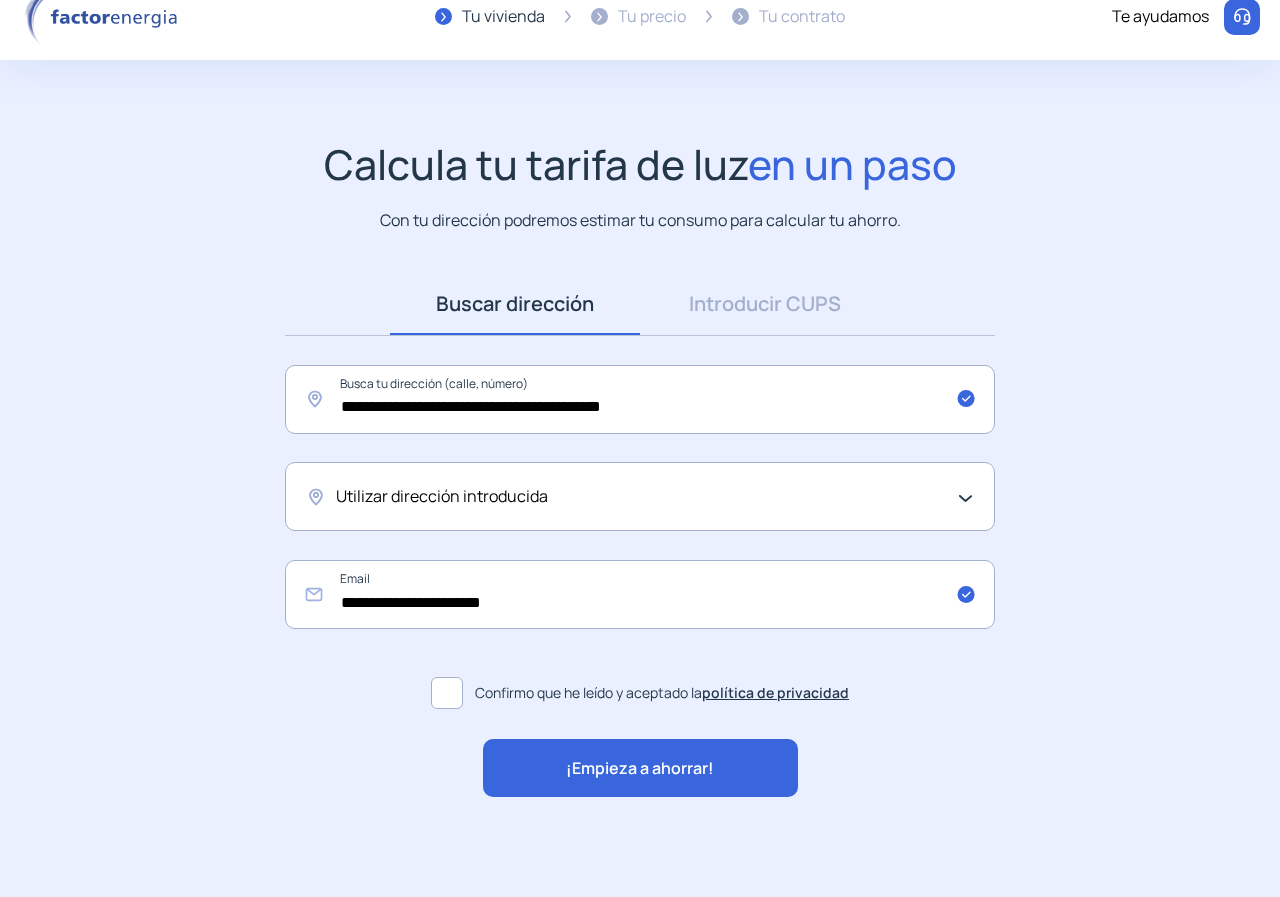 click on "¡Empieza a ahorrar!" 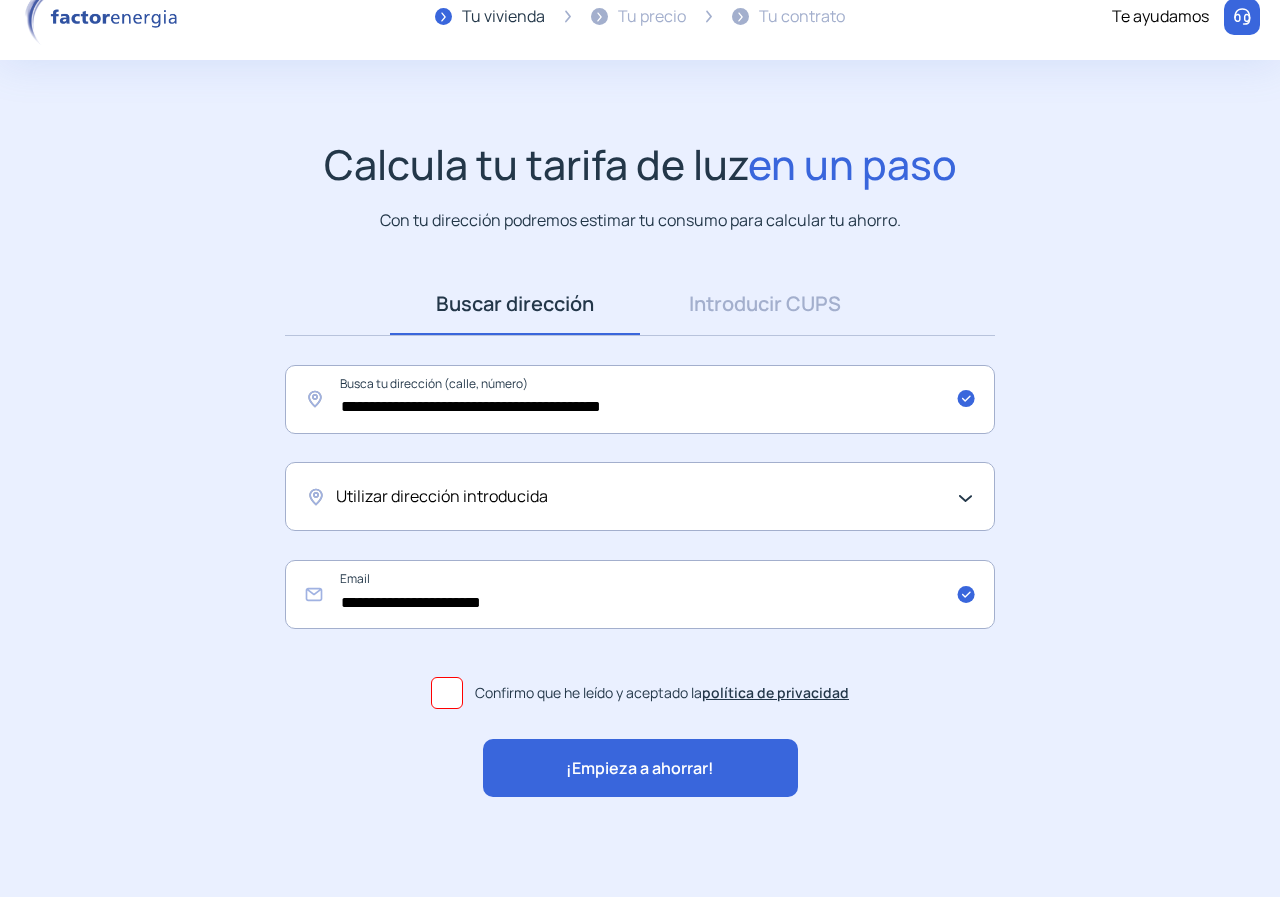 scroll, scrollTop: 0, scrollLeft: 0, axis: both 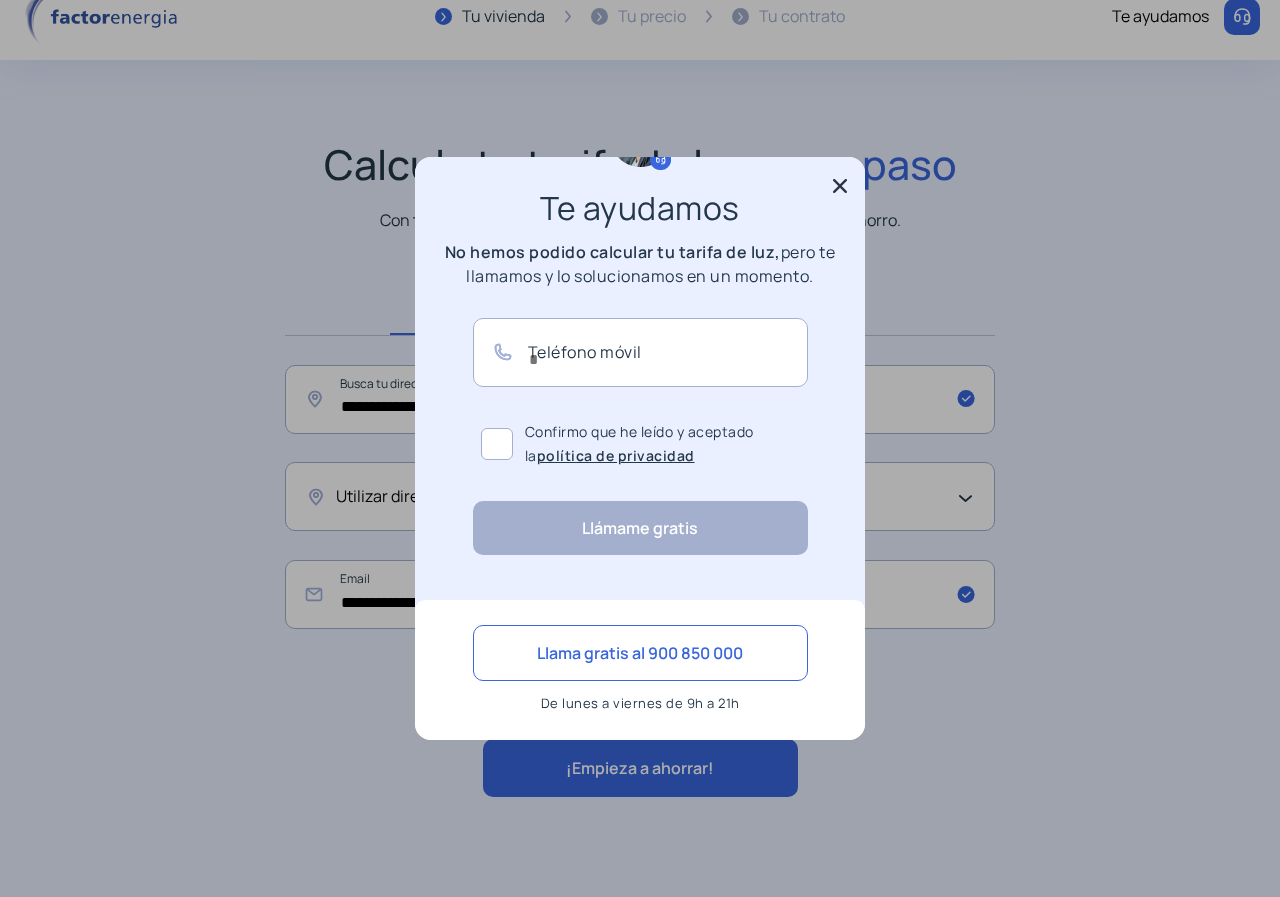click at bounding box center (840, 188) 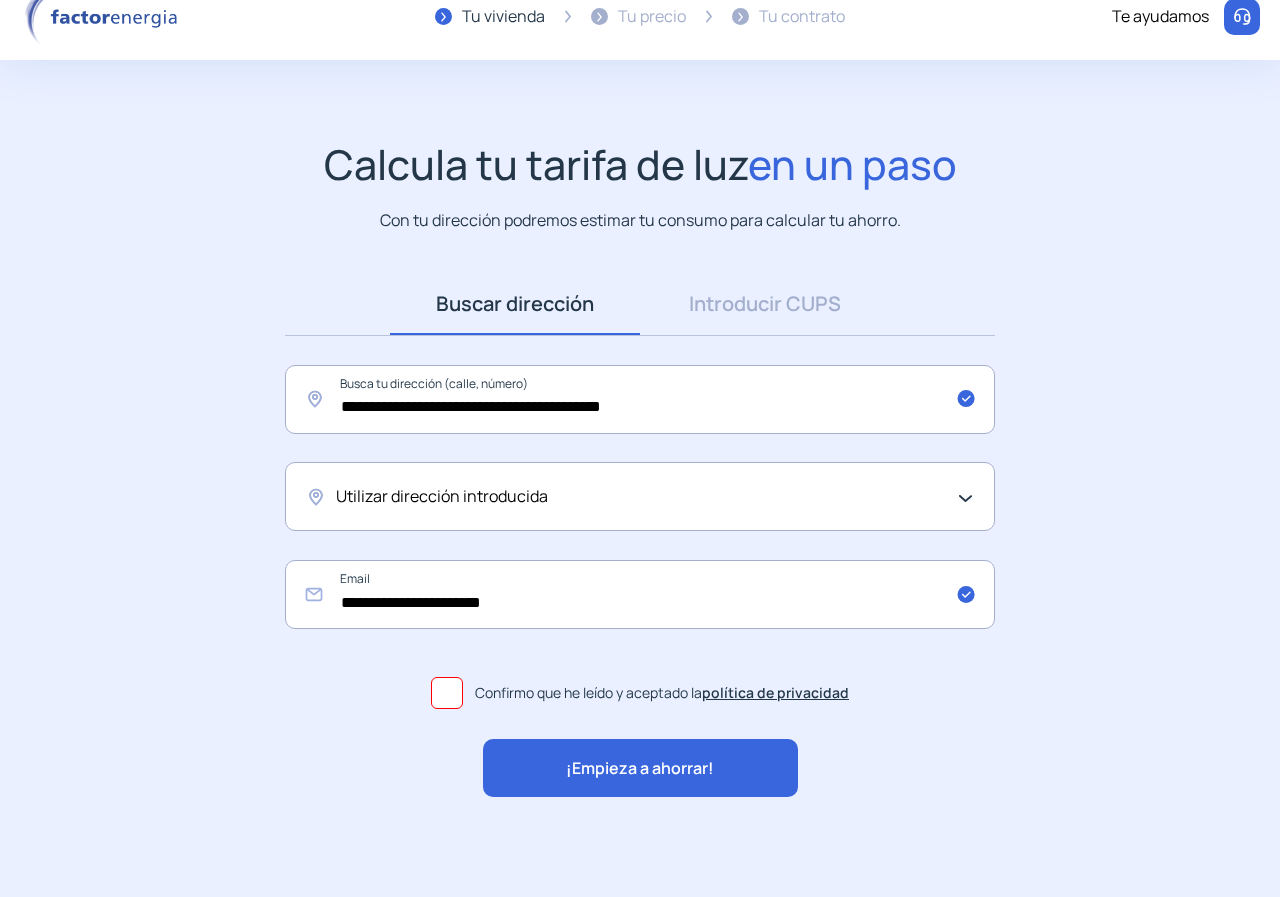 scroll, scrollTop: 26, scrollLeft: 0, axis: vertical 